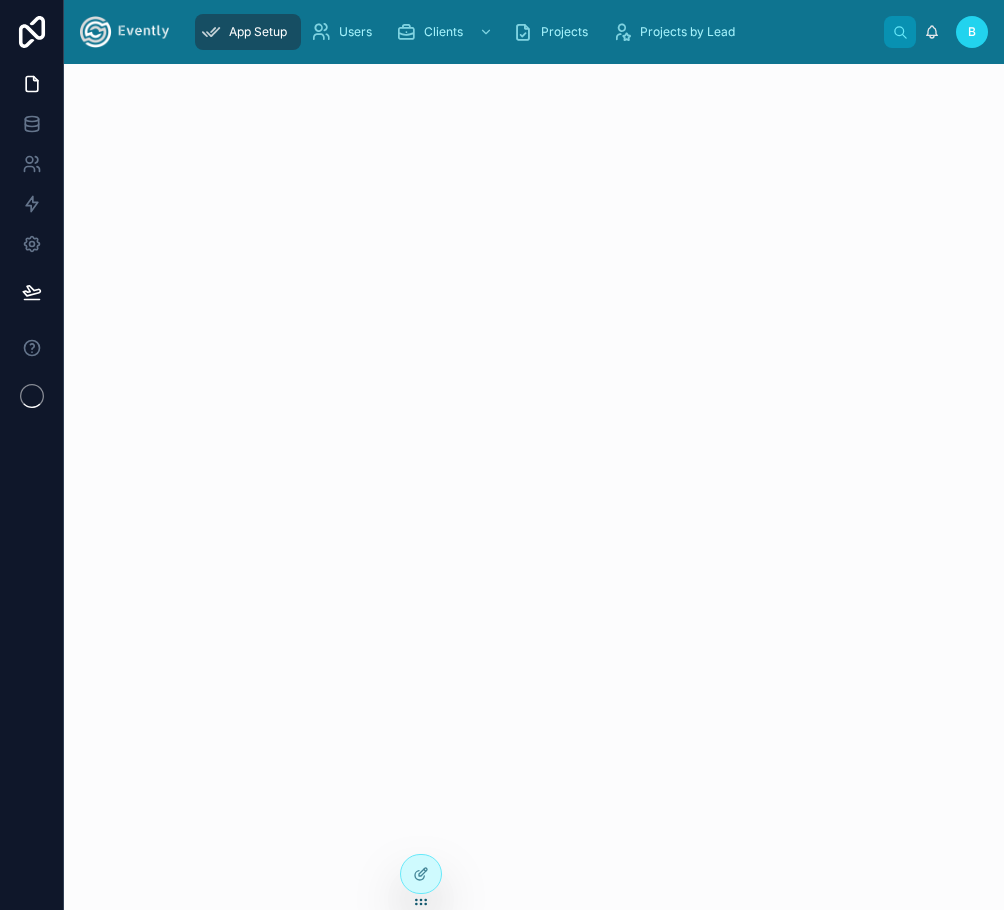 scroll, scrollTop: 0, scrollLeft: 0, axis: both 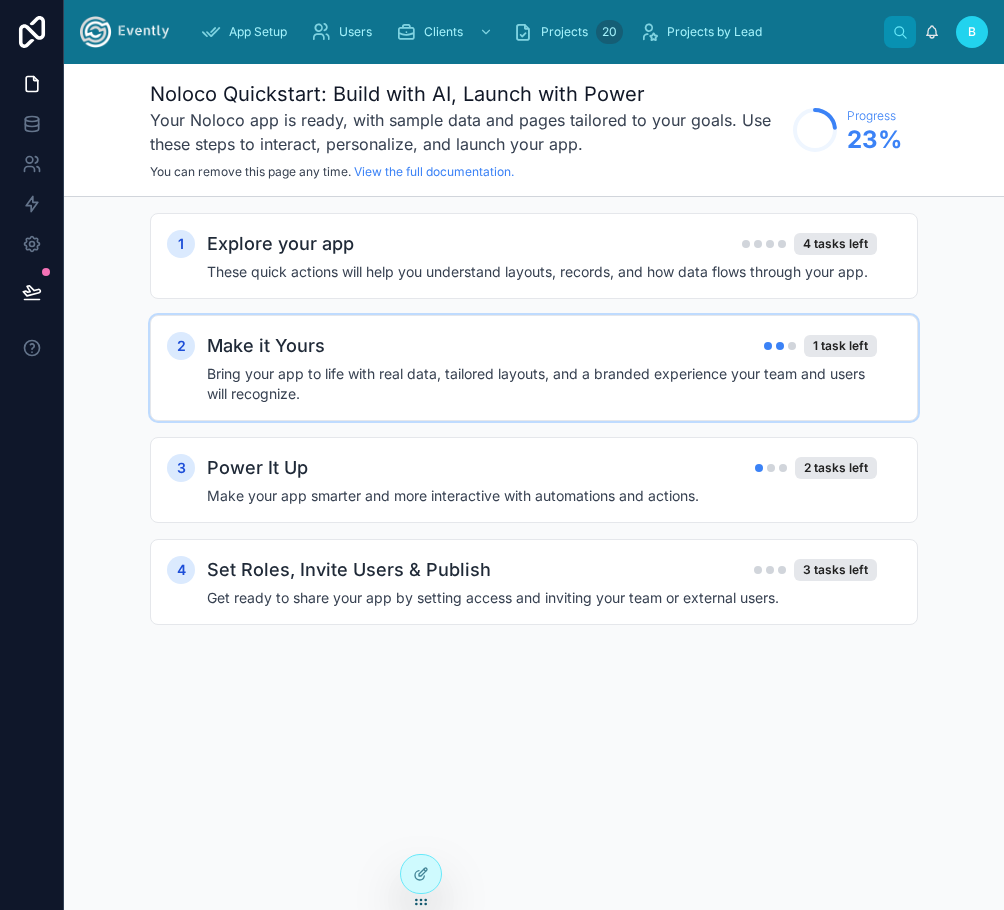 click on "Bring your app to life with real data, tailored layouts, and a branded experience your team and users will recognize." at bounding box center (542, 384) 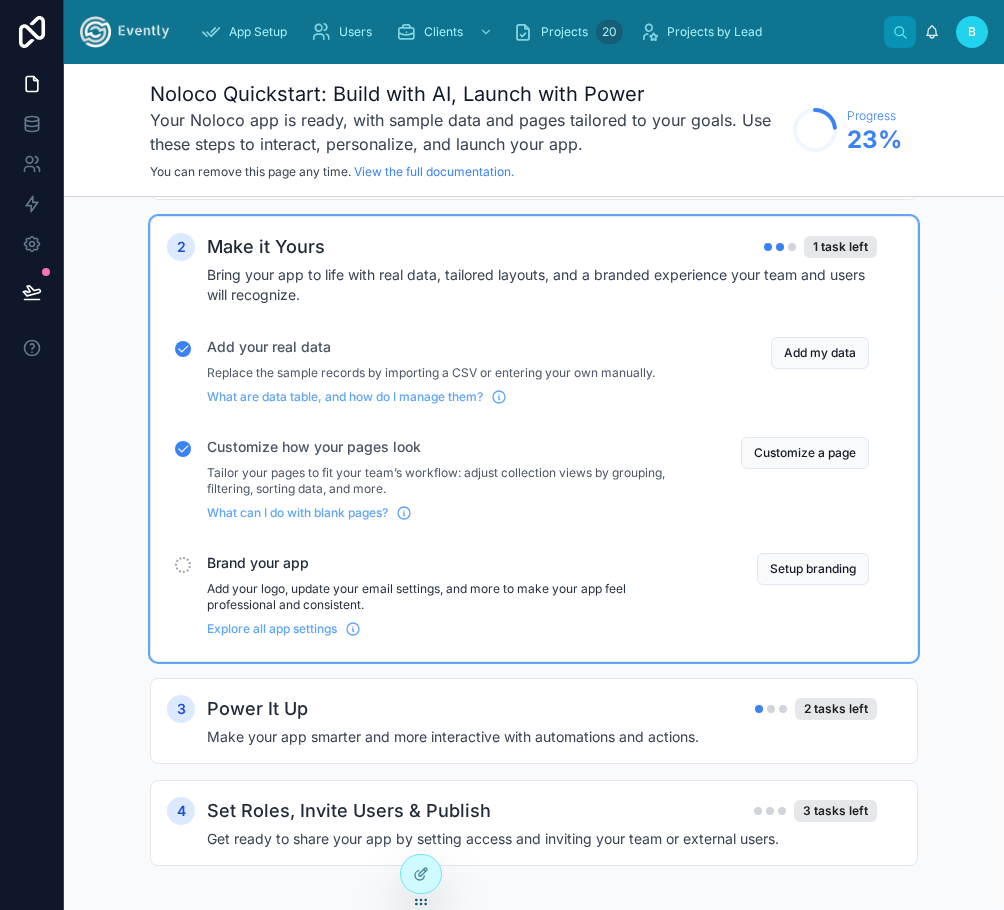 scroll, scrollTop: 111, scrollLeft: 0, axis: vertical 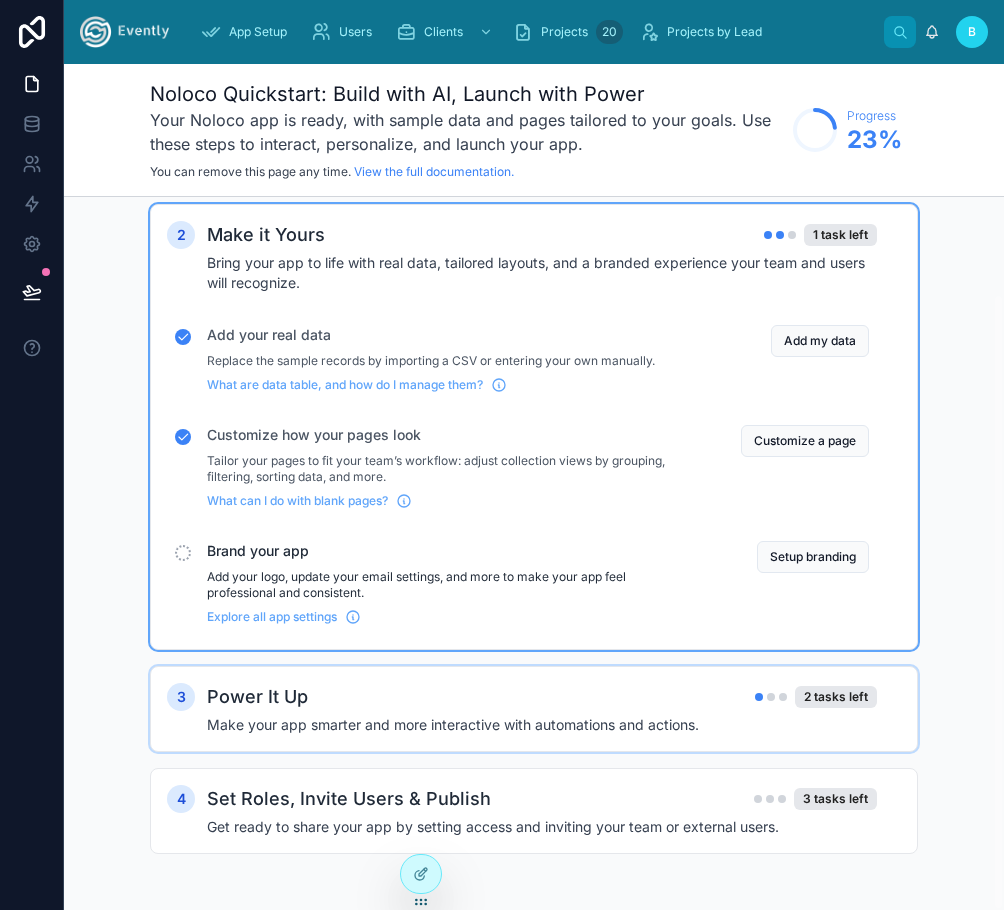 click on "Power It Up 2 tasks left Make your app smarter and more interactive with automations and actions." at bounding box center [554, 709] 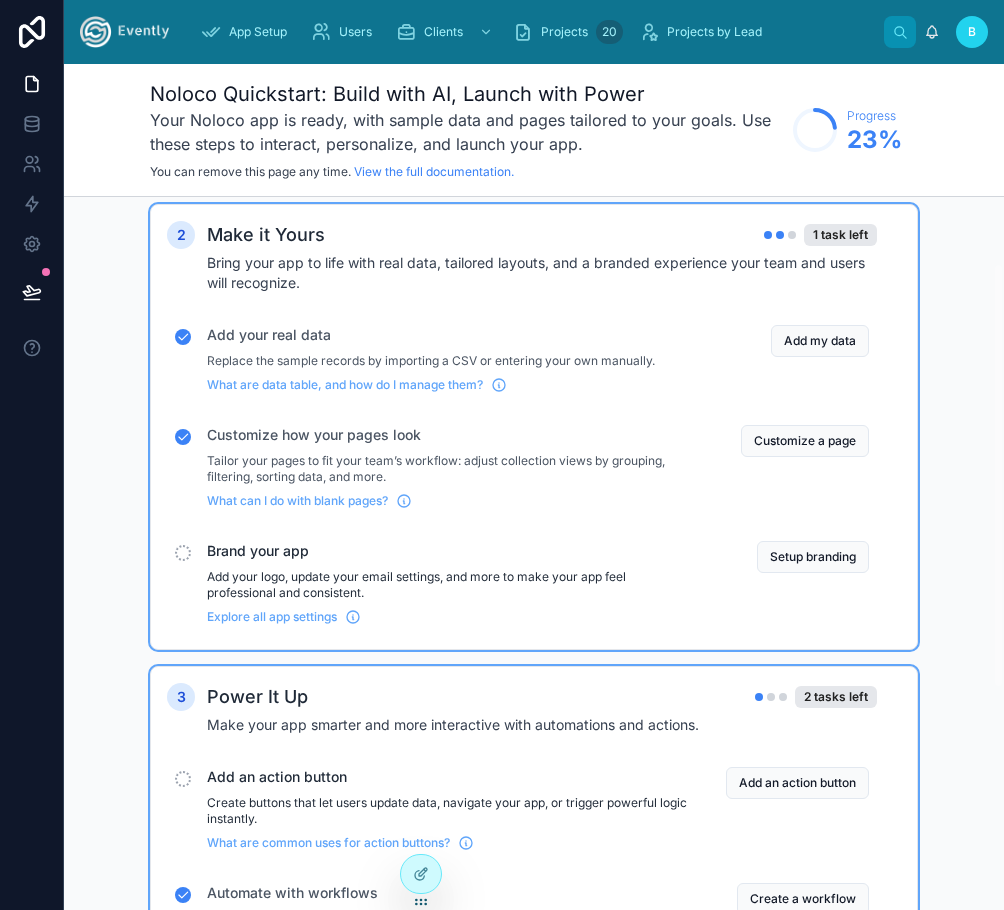 scroll, scrollTop: 483, scrollLeft: 0, axis: vertical 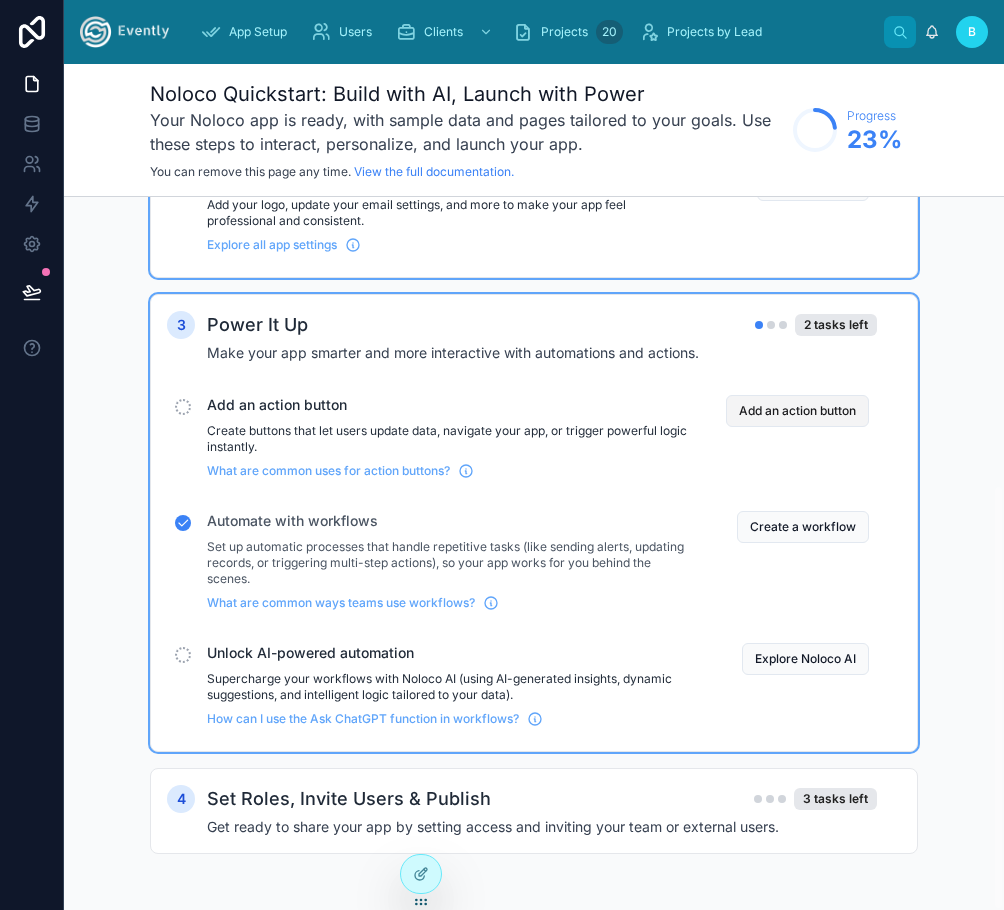 click on "Add an action button" at bounding box center [797, 411] 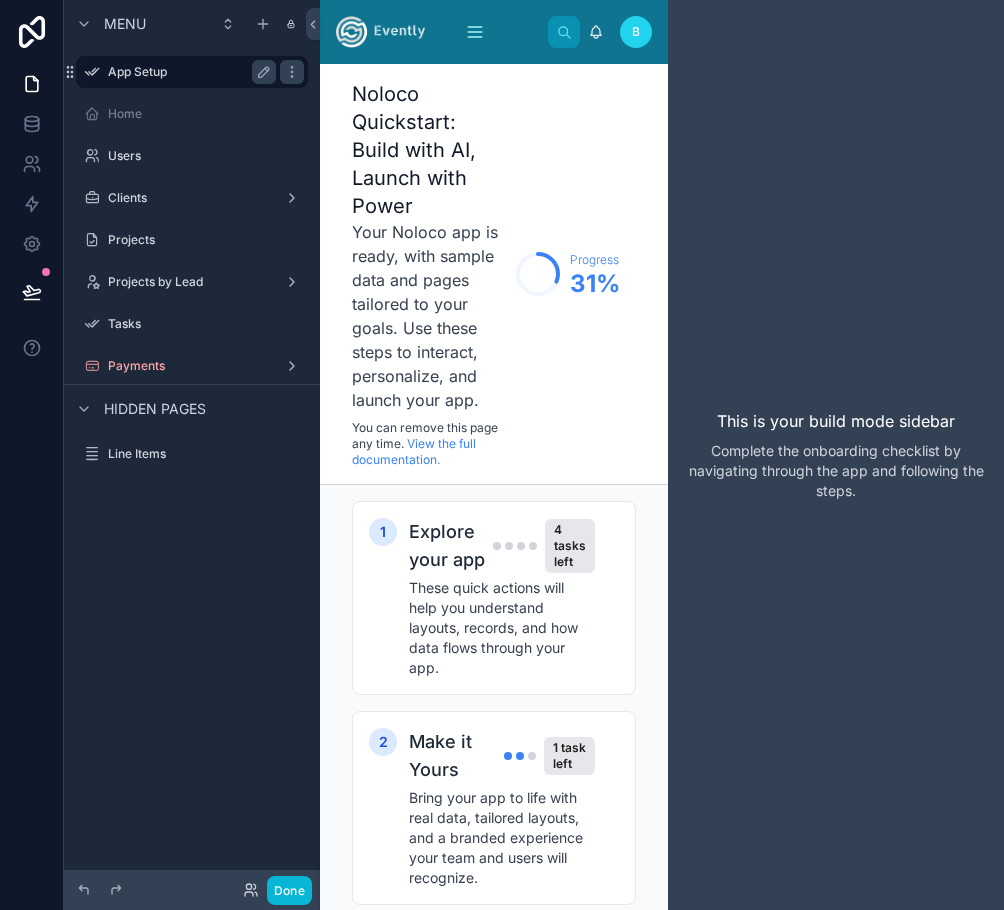 click on "App Setup" at bounding box center [188, 72] 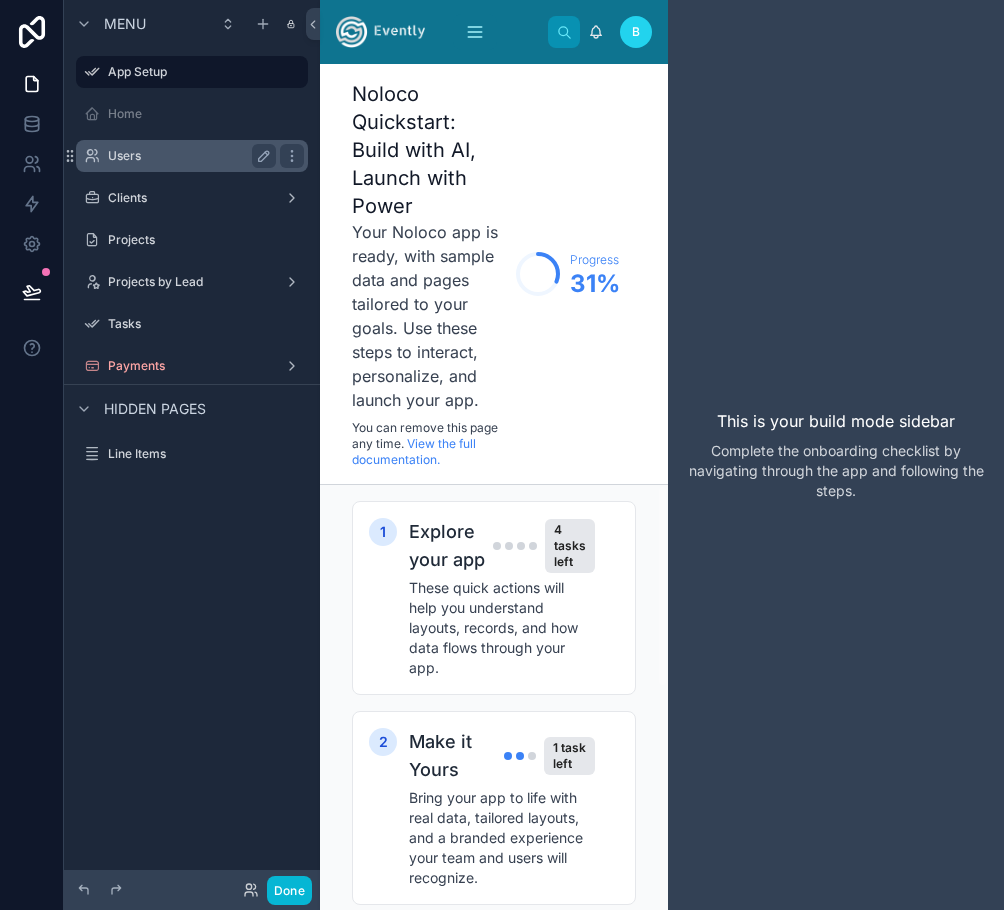 click on "Users" at bounding box center [192, 156] 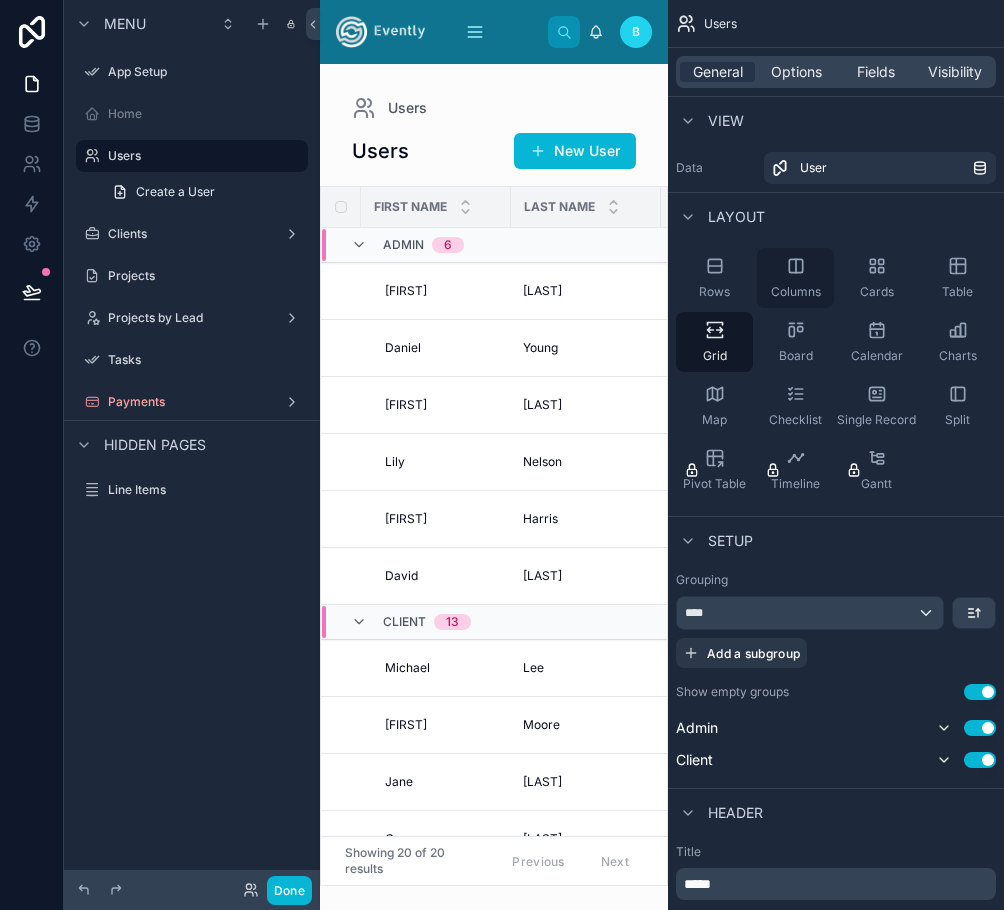 click on "Columns" at bounding box center (795, 278) 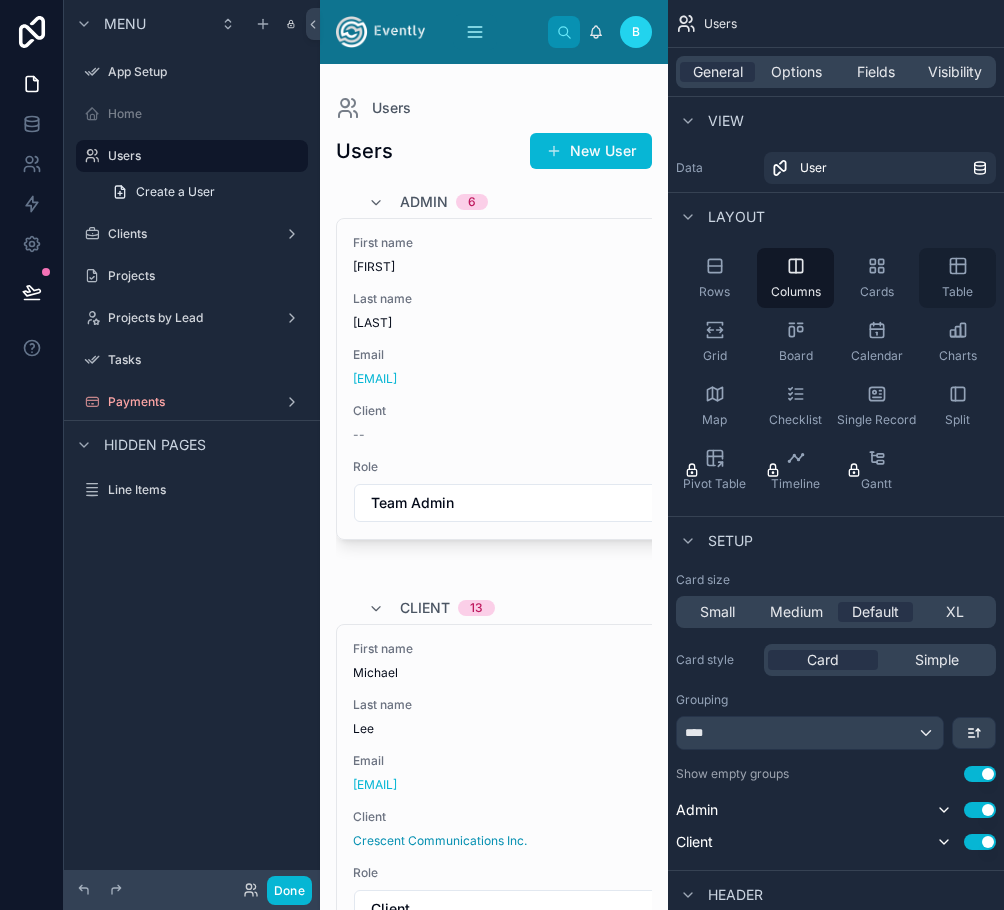 click on "Table" at bounding box center [957, 278] 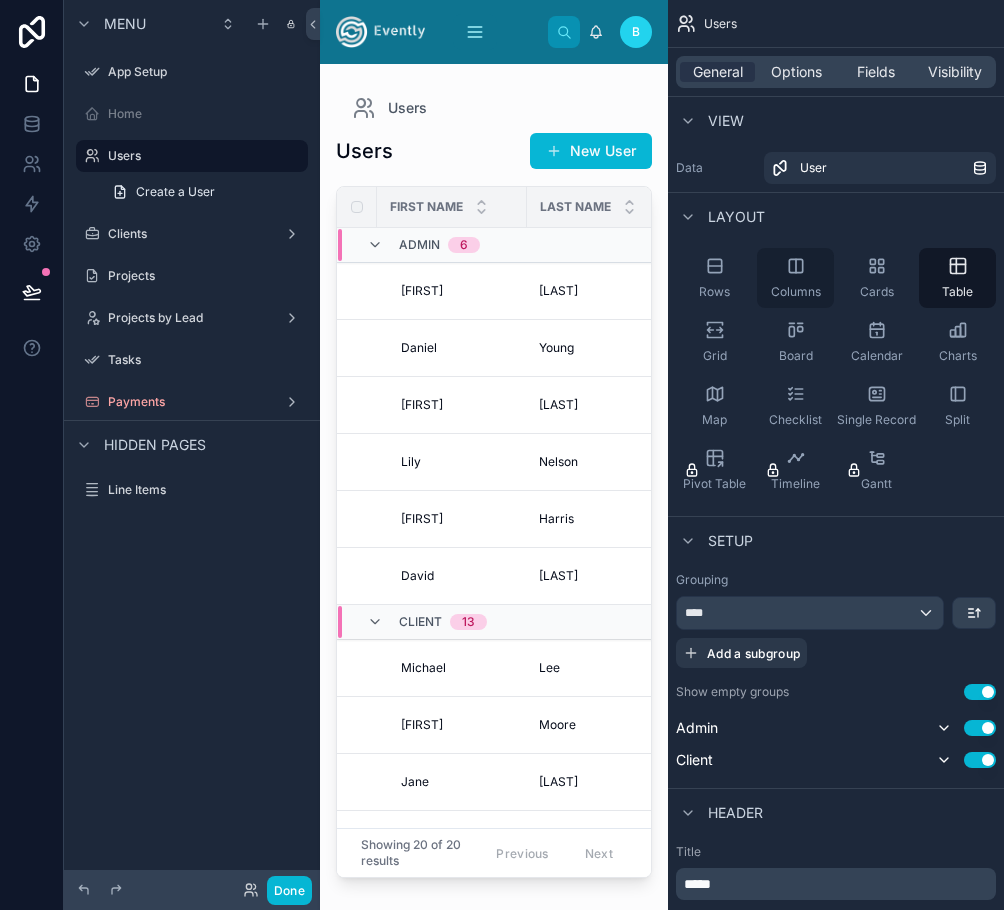 click on "Columns" at bounding box center (796, 292) 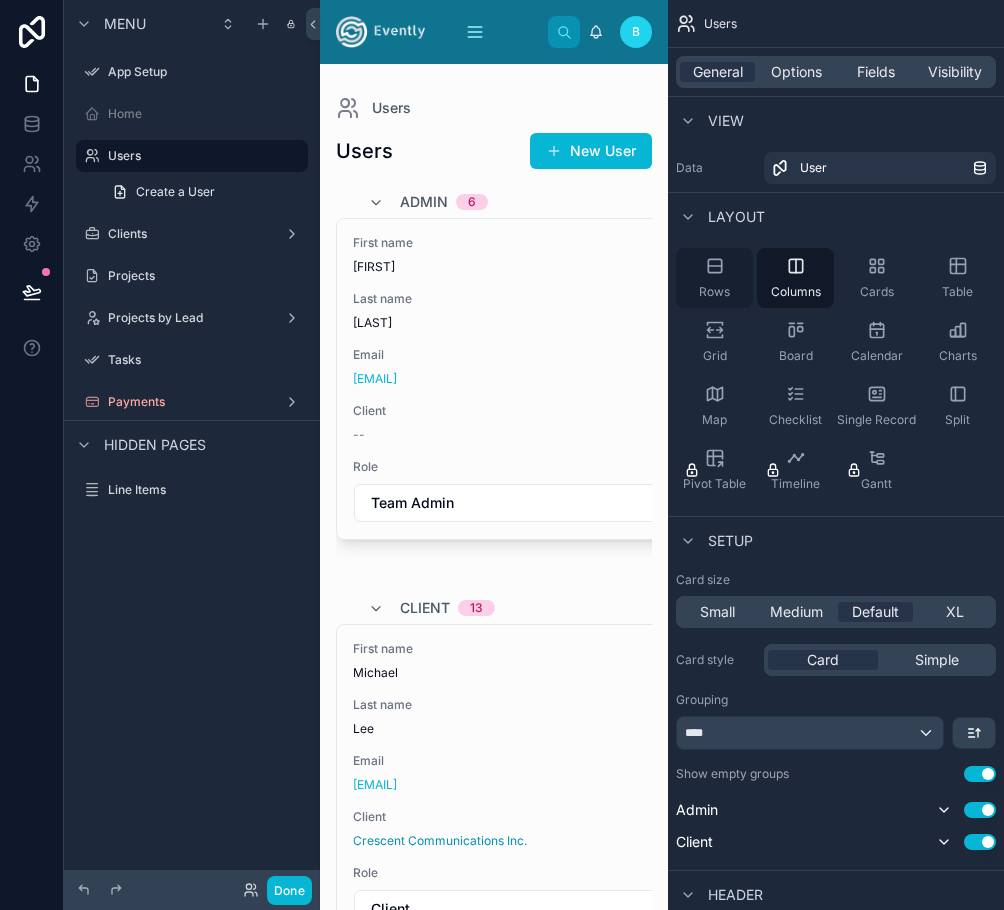 click on "Rows" at bounding box center (714, 292) 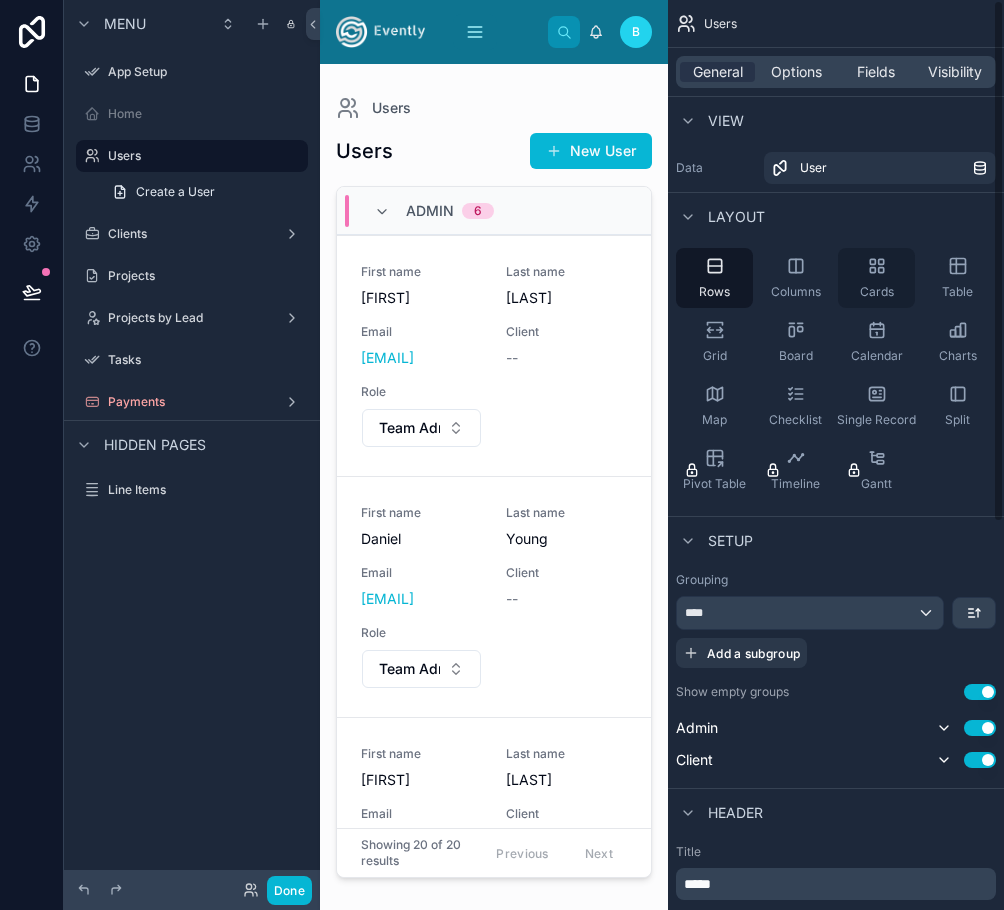 click on "Cards" at bounding box center (876, 278) 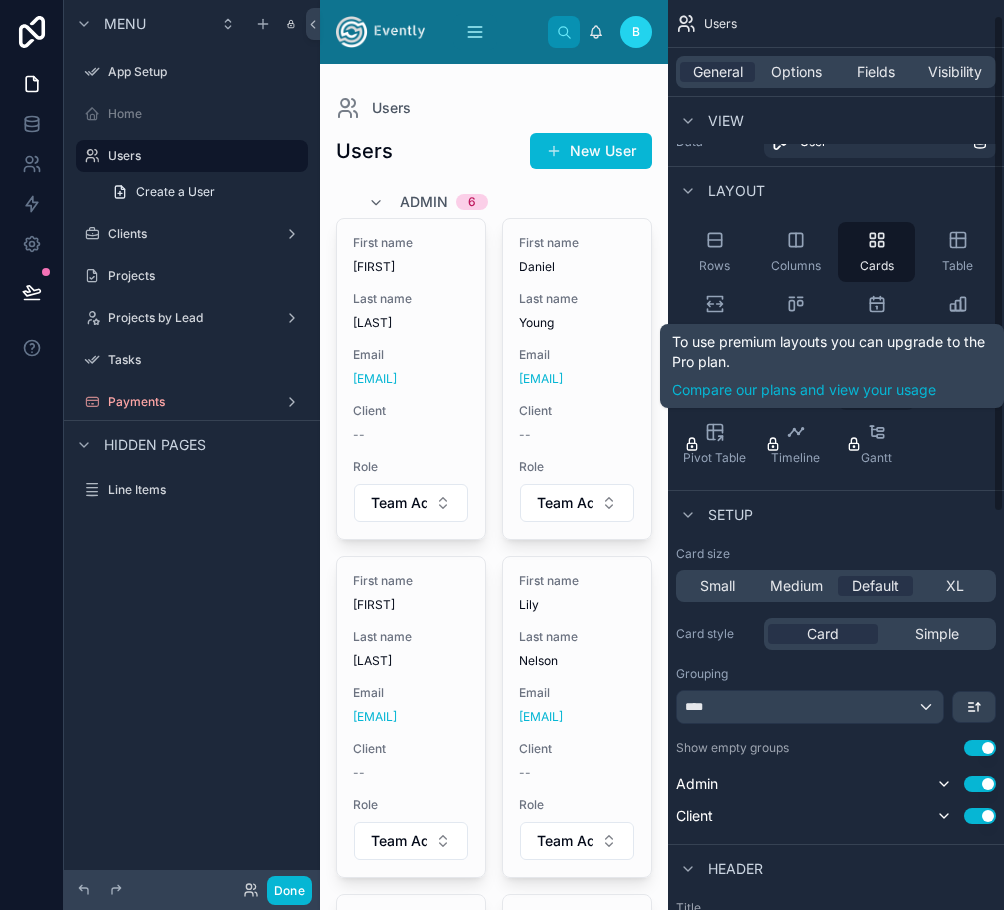 scroll, scrollTop: 25, scrollLeft: 0, axis: vertical 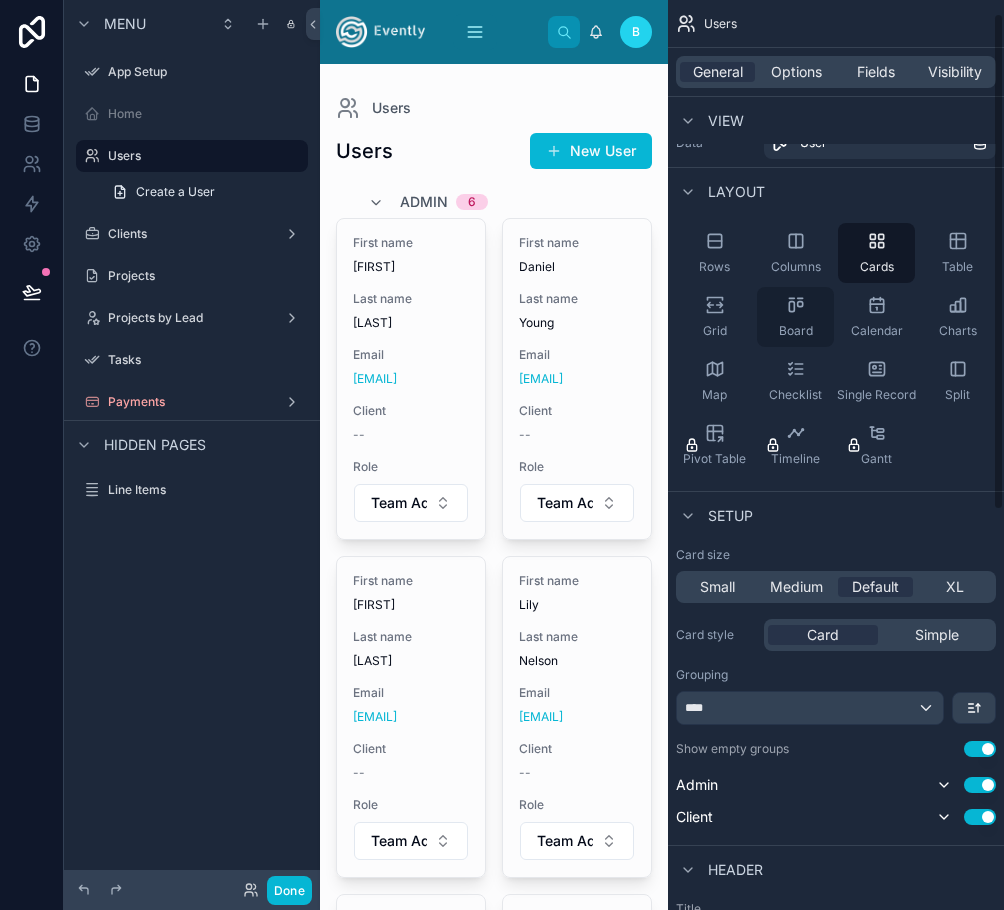 click 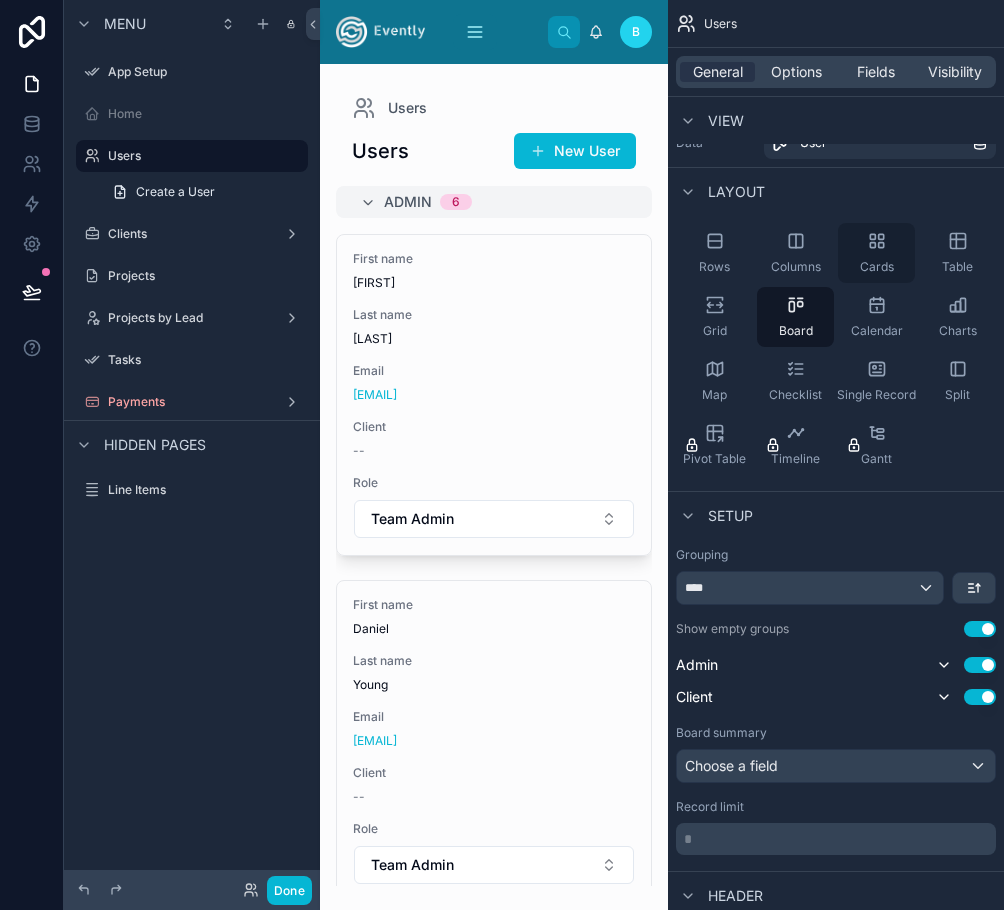 click on "Cards" at bounding box center (876, 253) 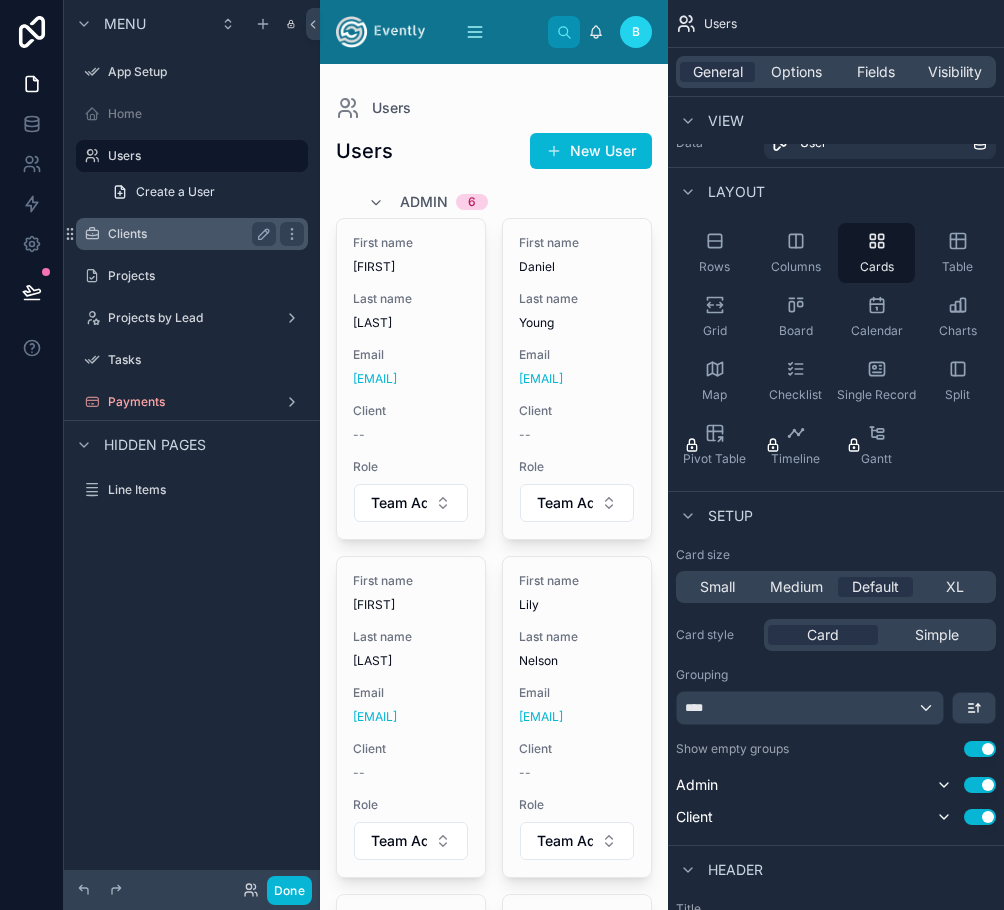 click on "Clients" at bounding box center (188, 234) 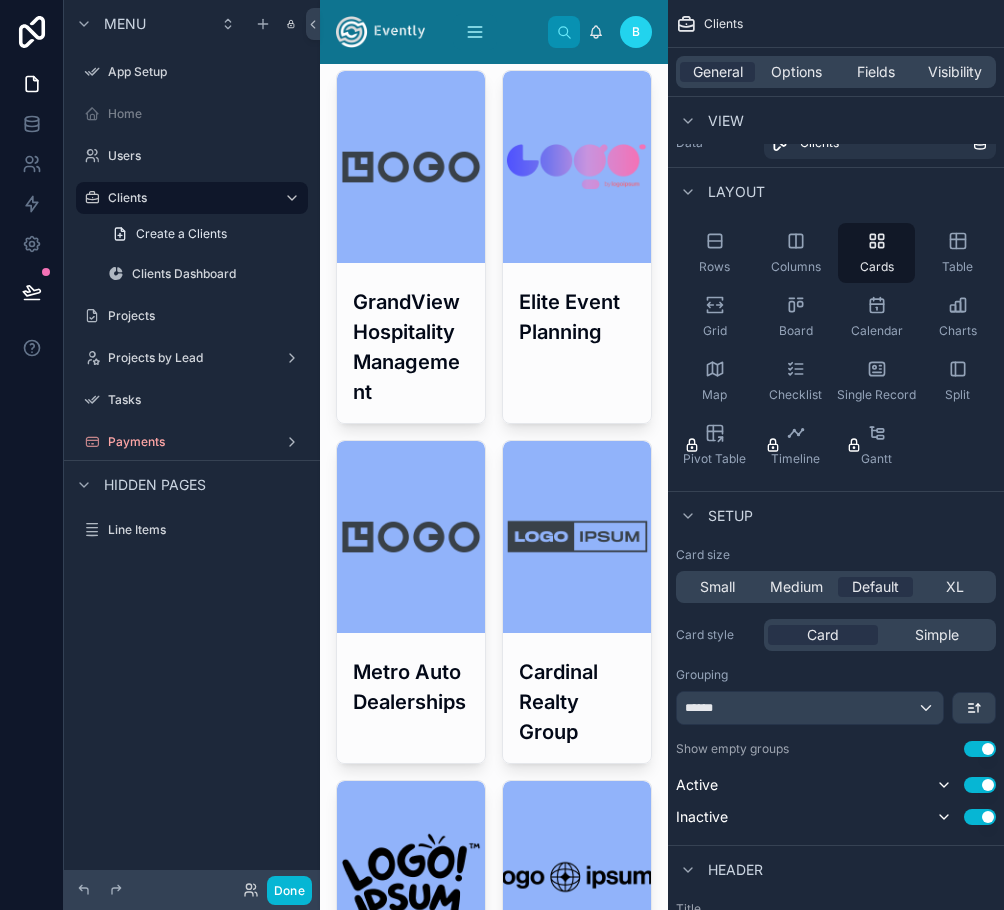 scroll, scrollTop: 0, scrollLeft: 0, axis: both 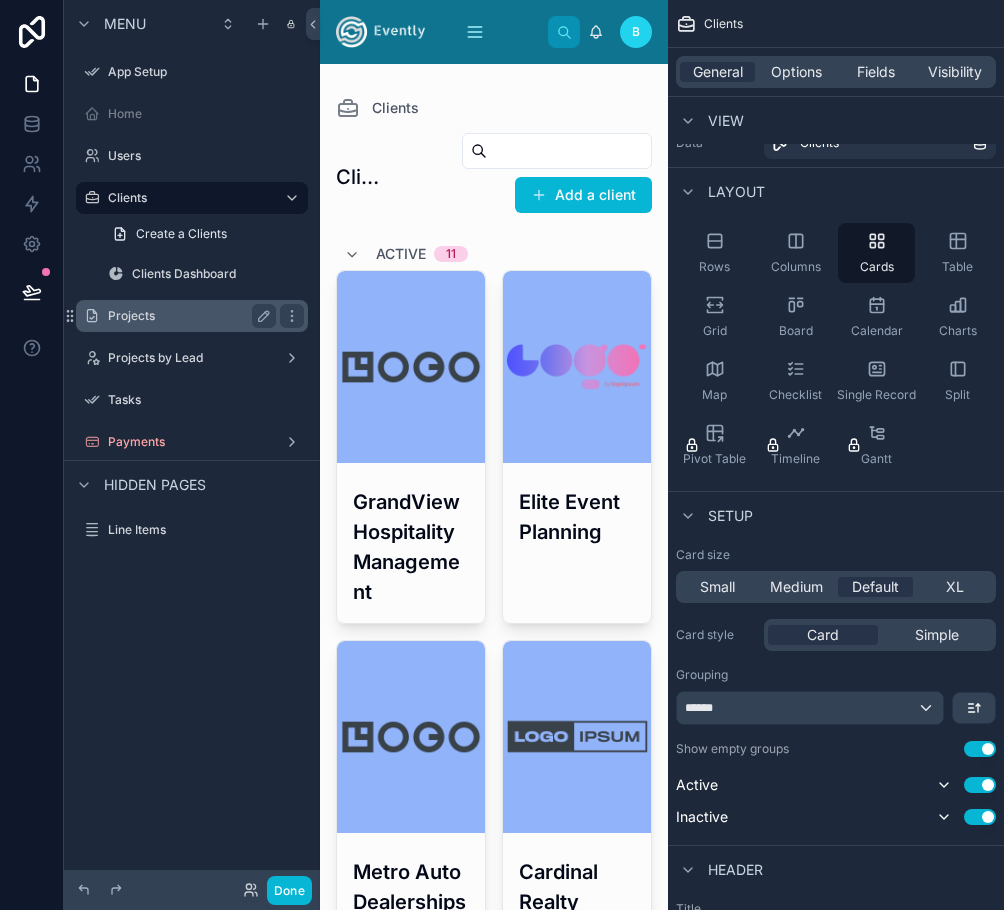 click on "Projects" at bounding box center (188, 316) 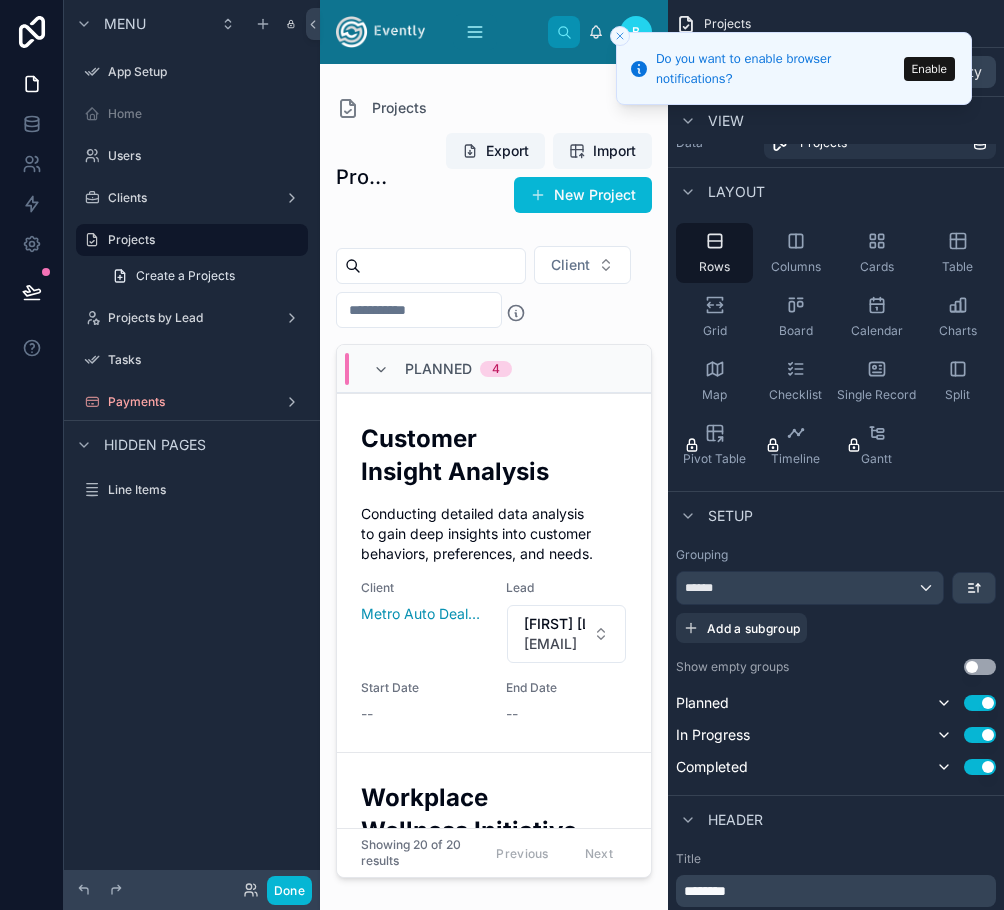 click at bounding box center [620, 36] 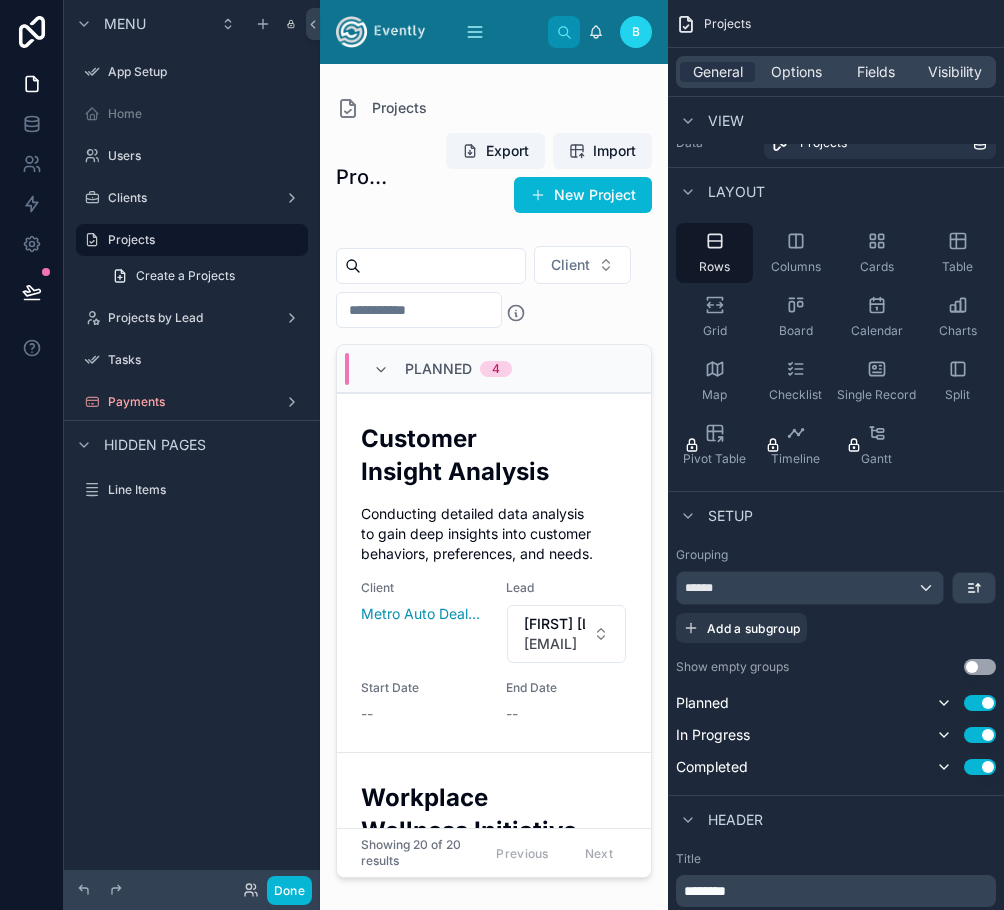 click on "B" at bounding box center (636, 32) 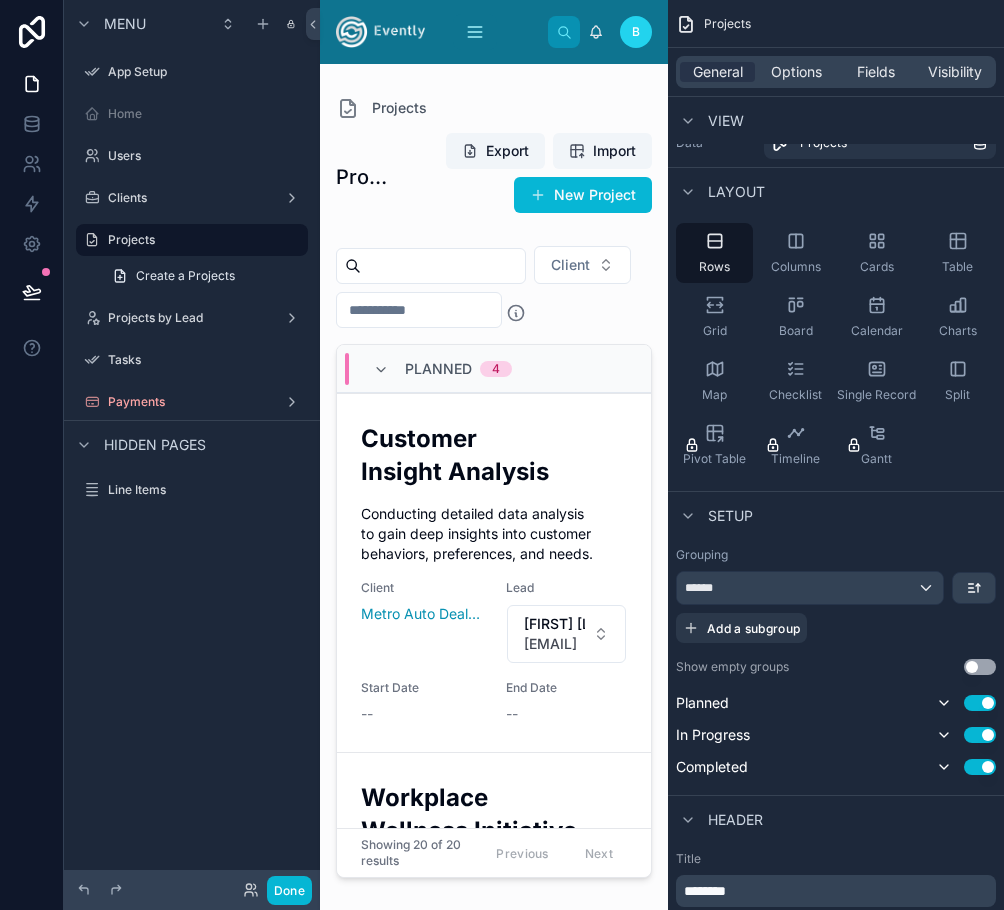 click at bounding box center (494, 475) 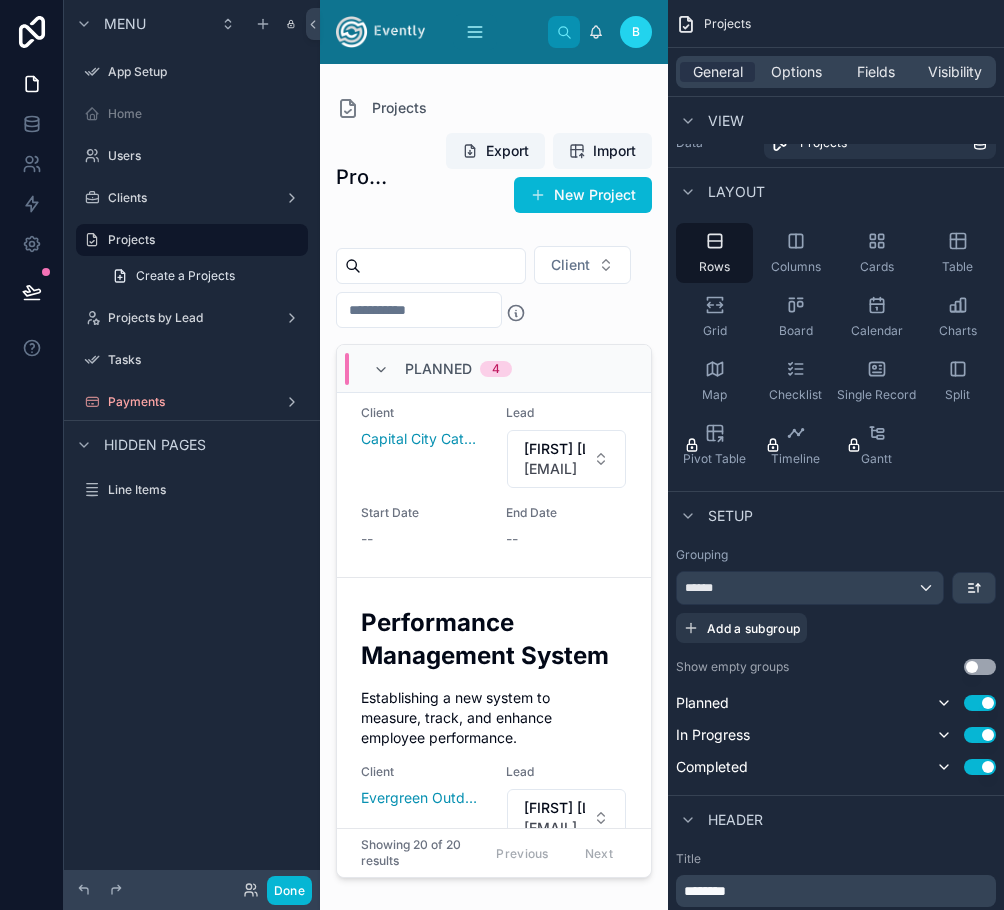 scroll, scrollTop: 1001, scrollLeft: 0, axis: vertical 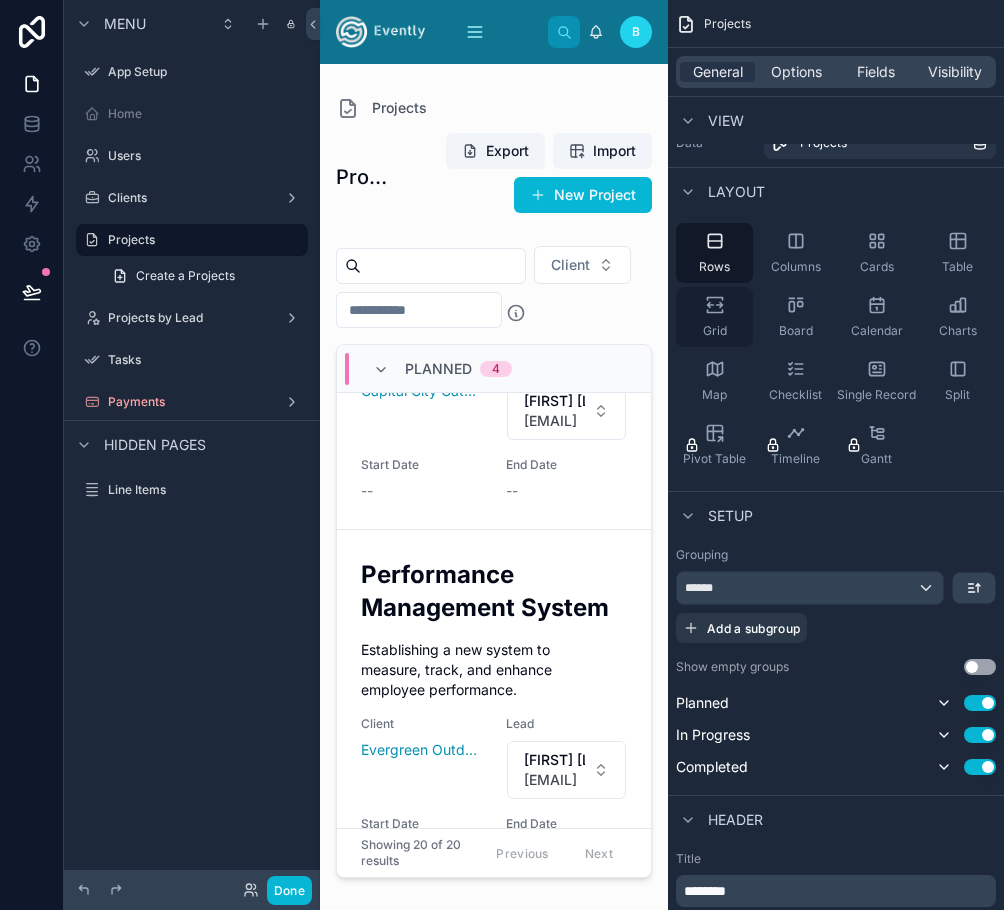click 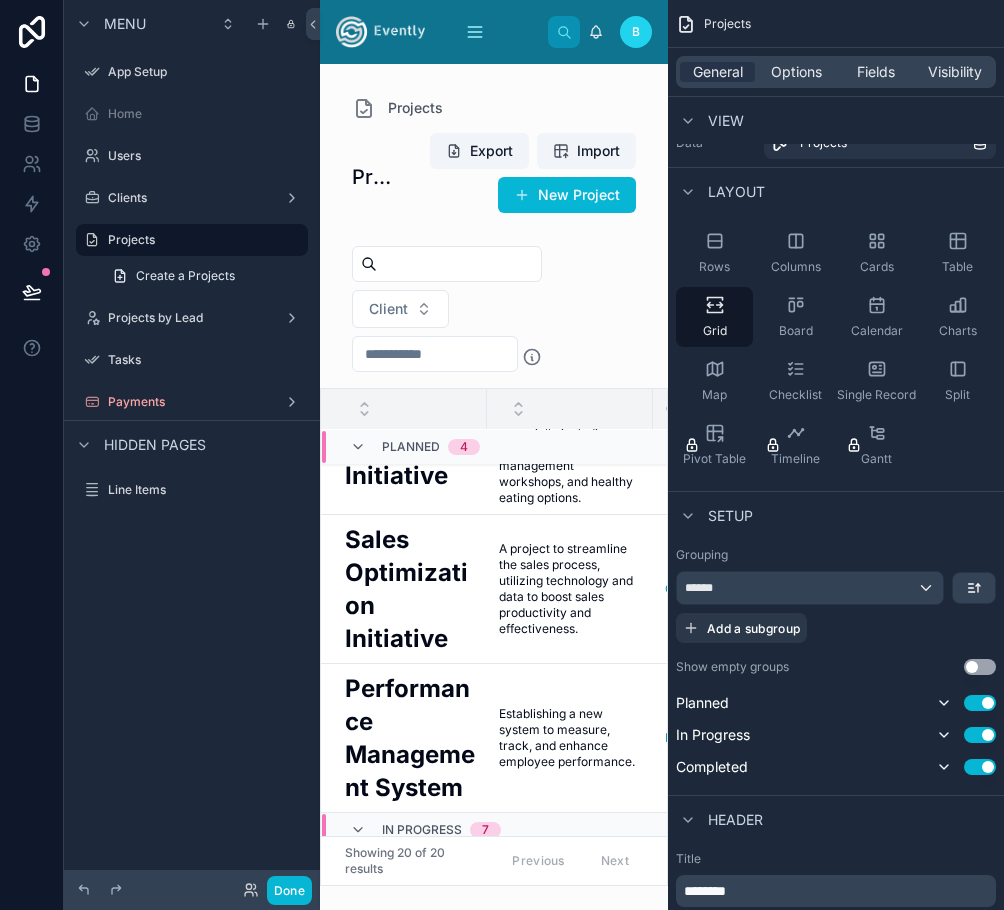 scroll, scrollTop: 210, scrollLeft: 0, axis: vertical 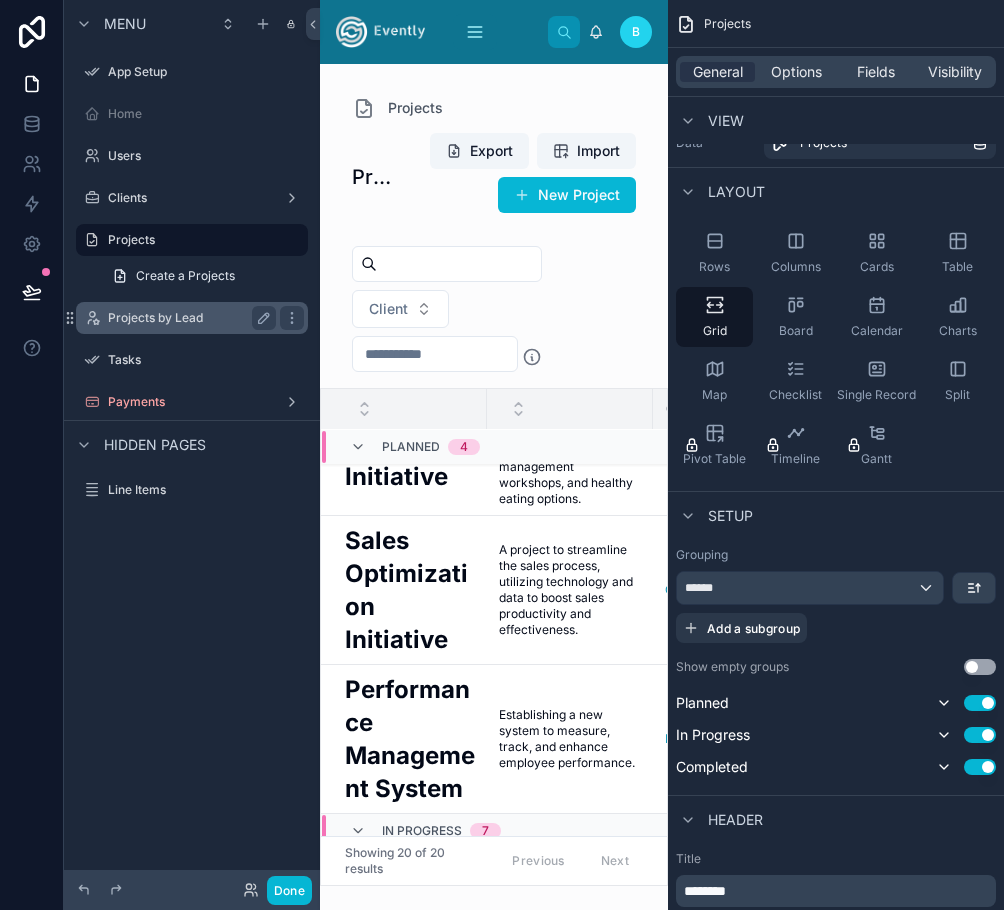 click on "Projects by Lead" at bounding box center [188, 318] 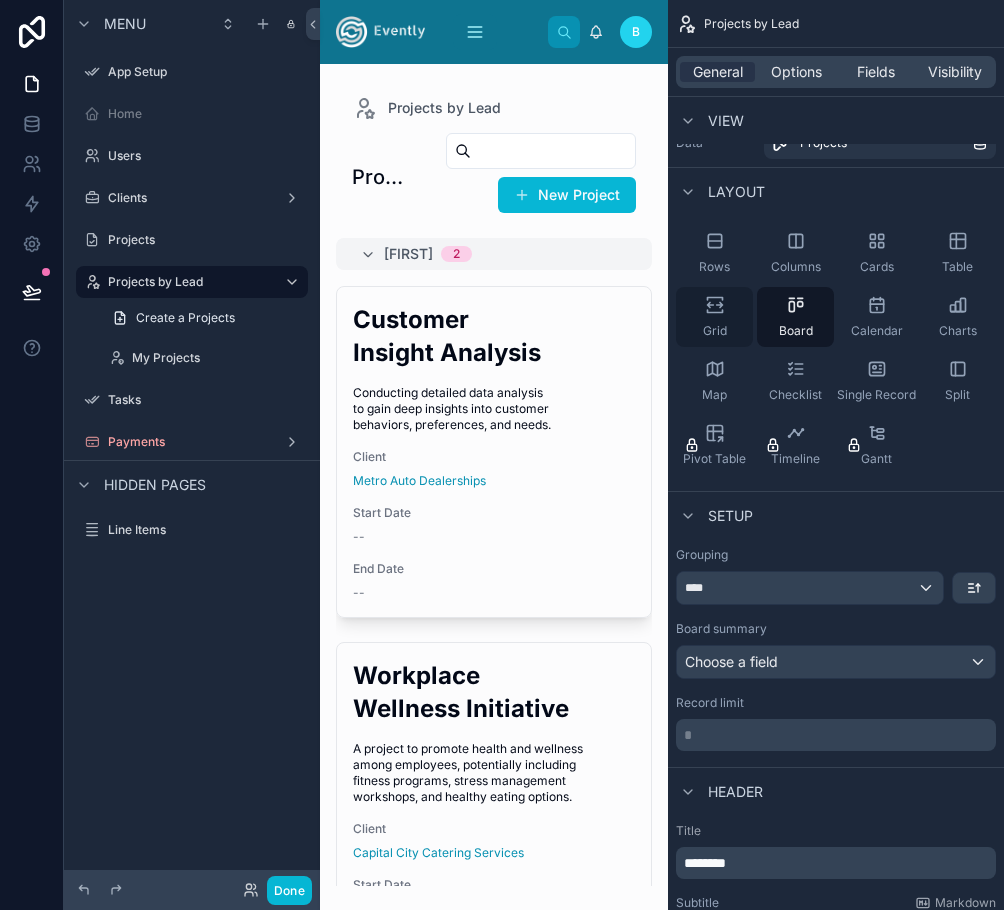 click 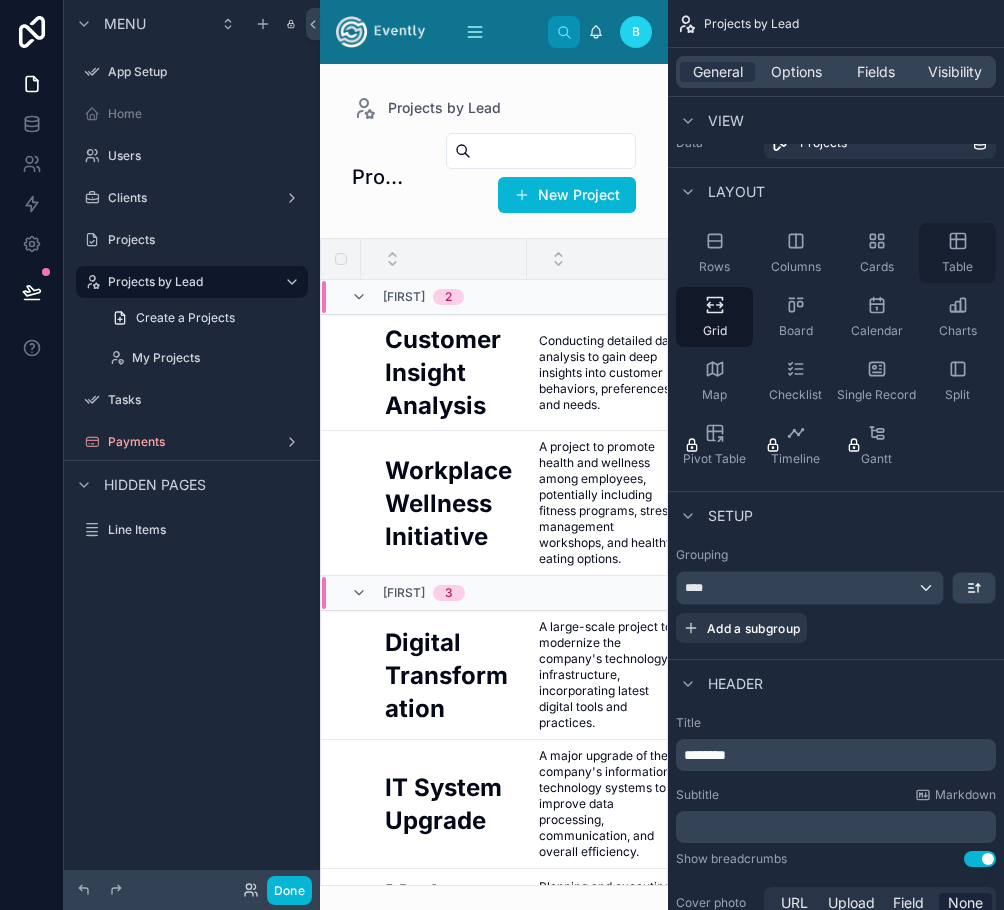 click on "Table" at bounding box center [957, 267] 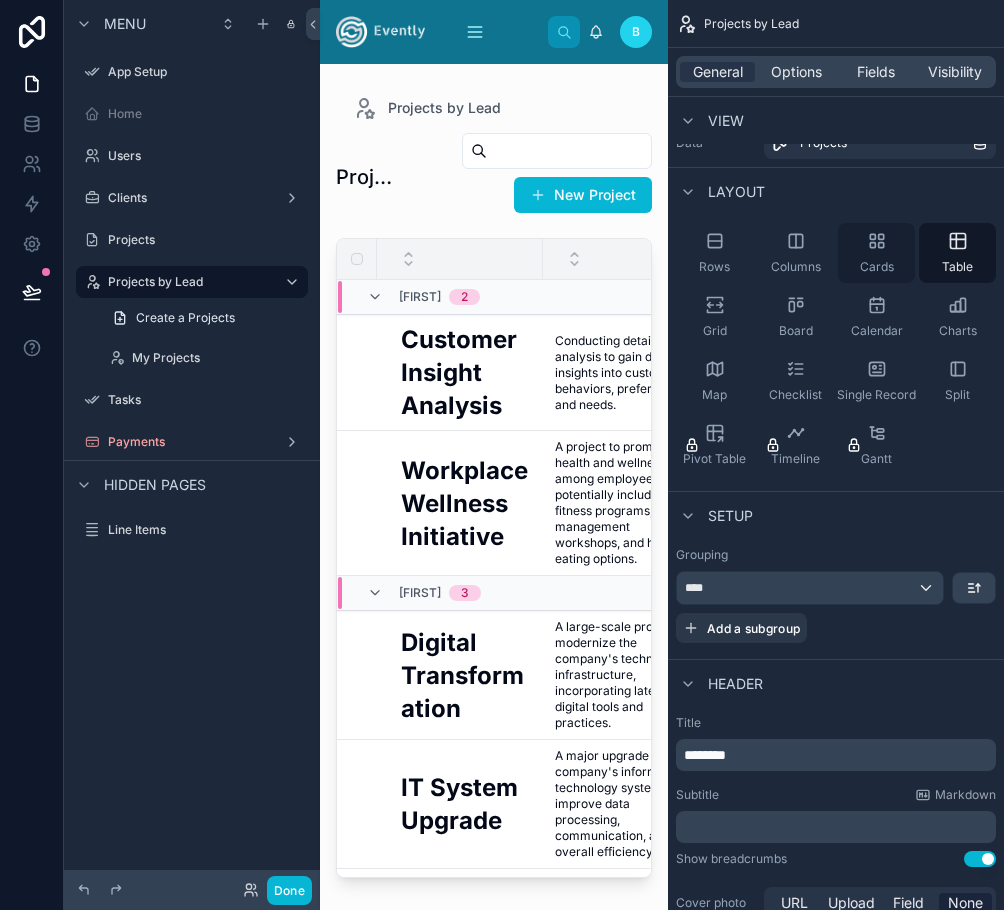 click on "Cards" at bounding box center [876, 253] 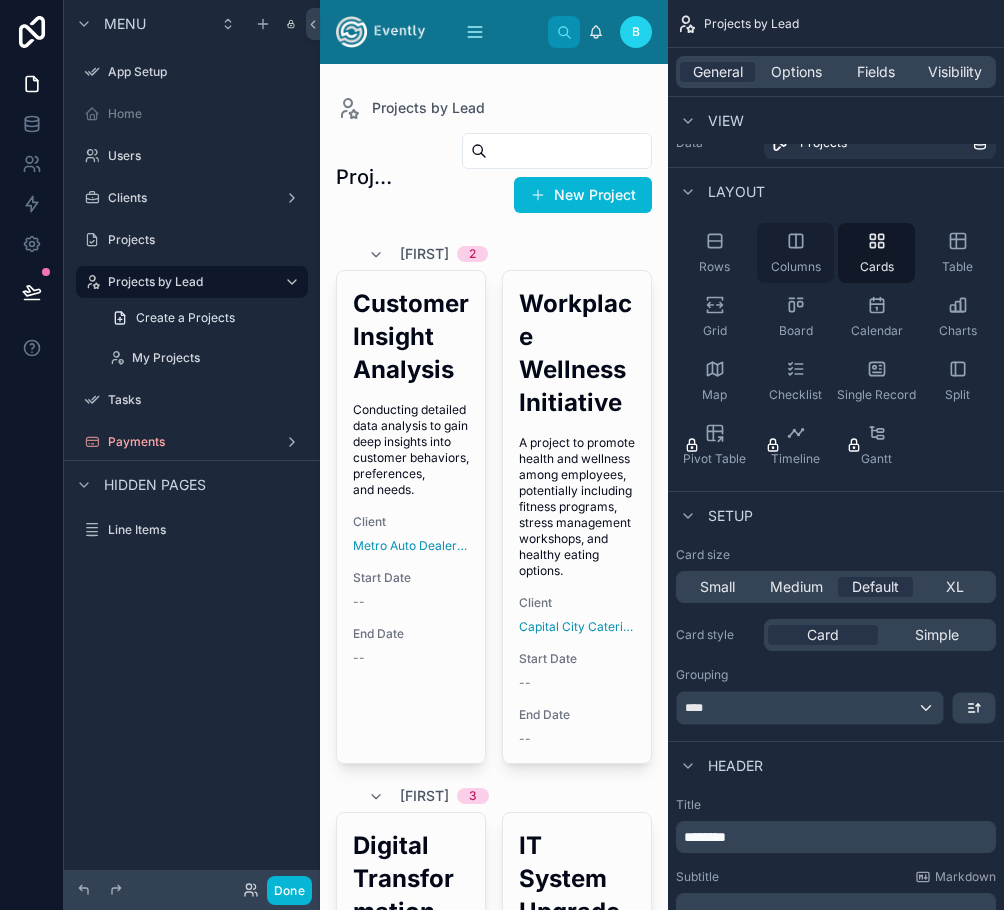 click on "Columns" at bounding box center (795, 253) 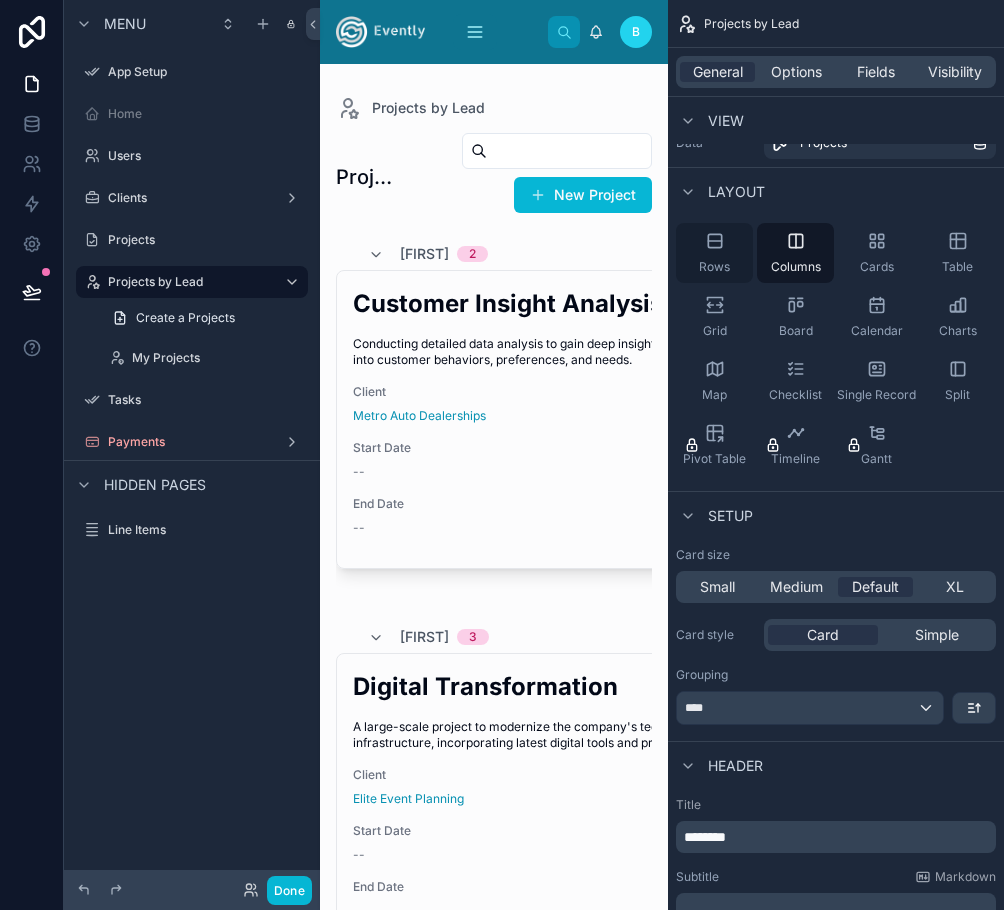 click on "Rows" at bounding box center (714, 253) 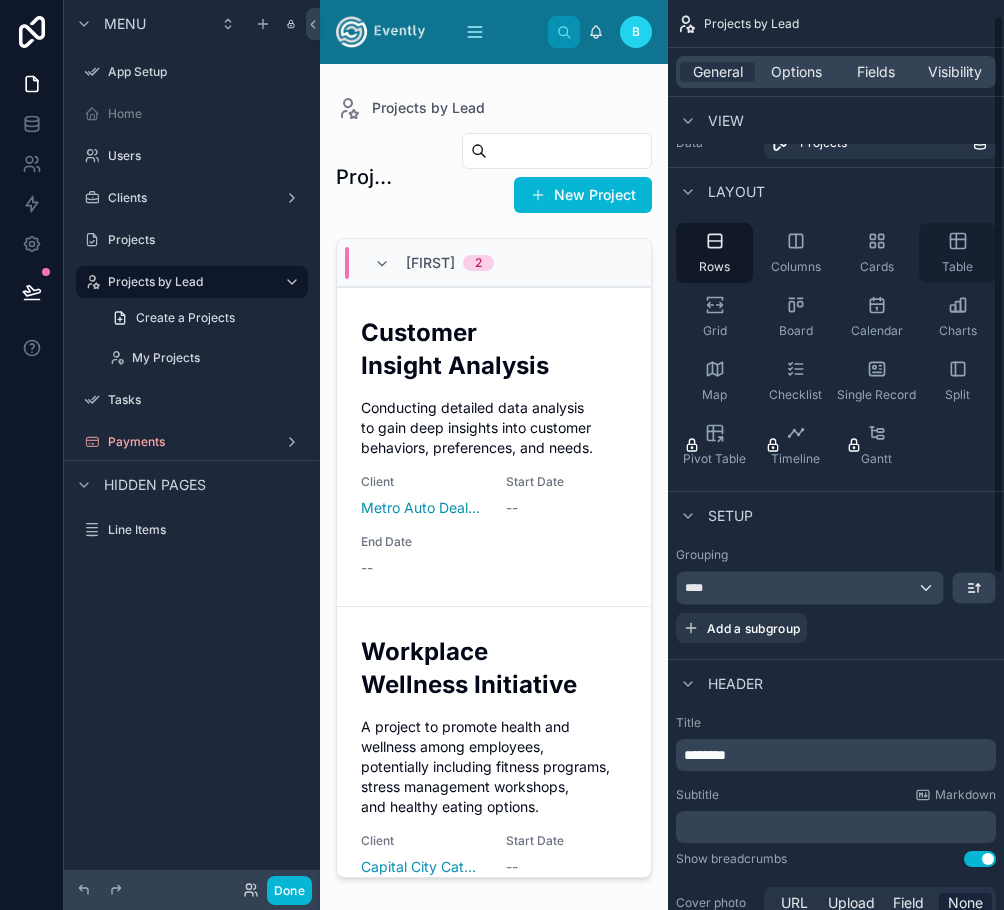 click on "Table" at bounding box center (957, 253) 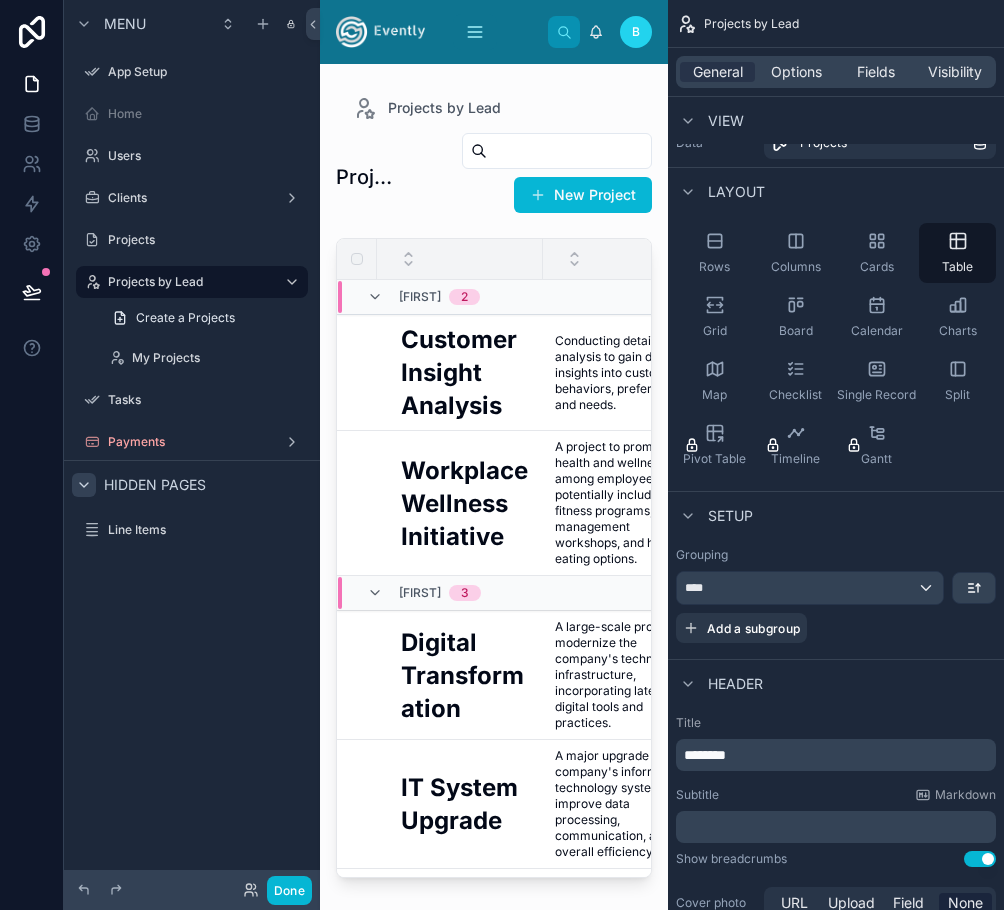 click 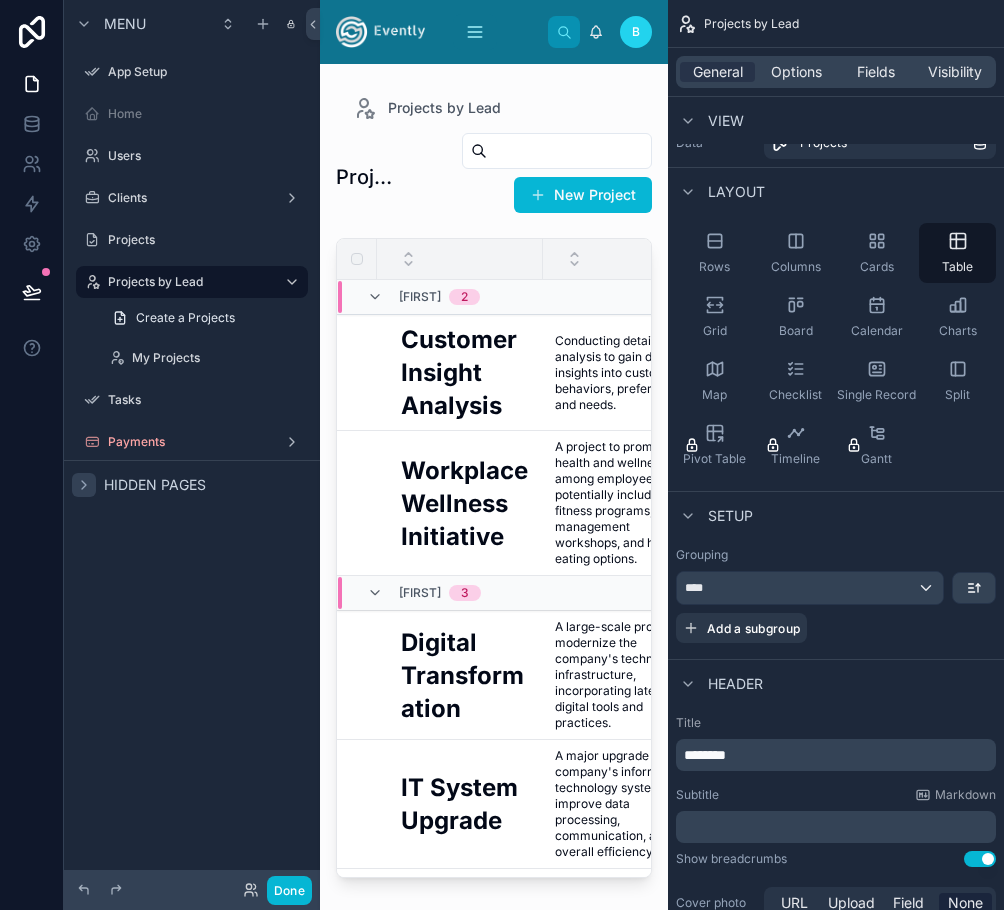 click 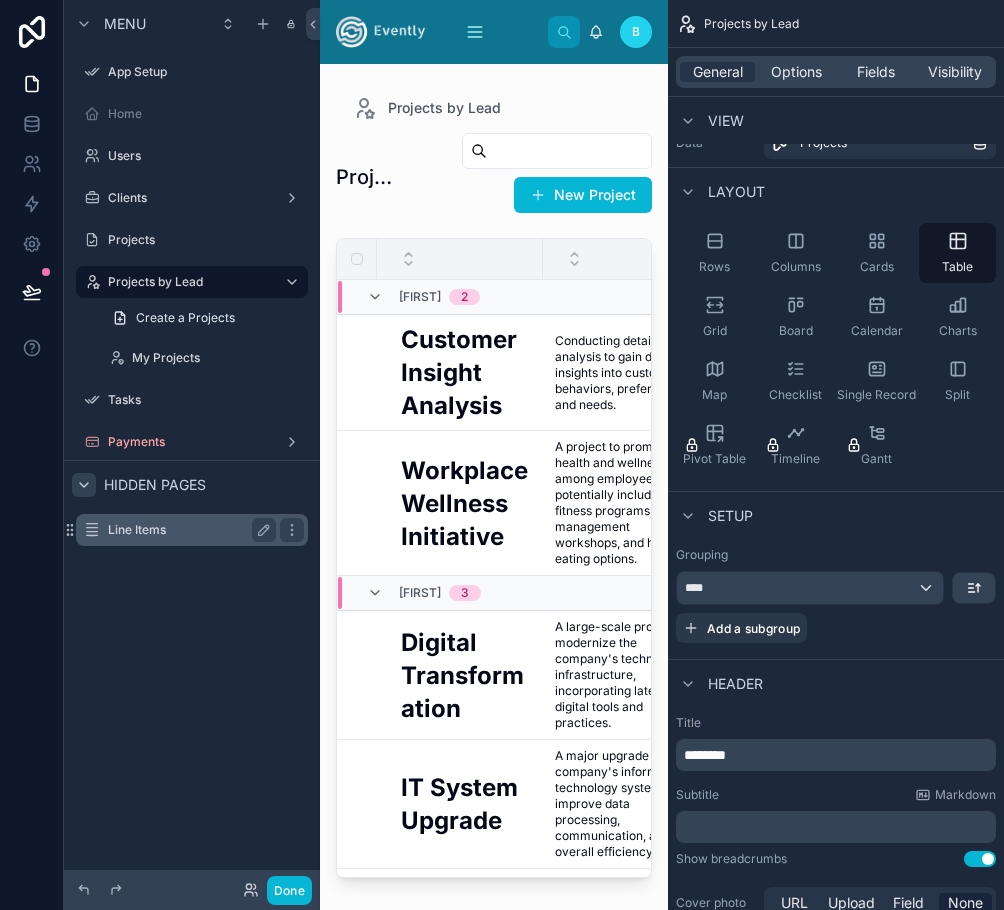 click on "Line Items" at bounding box center [188, 530] 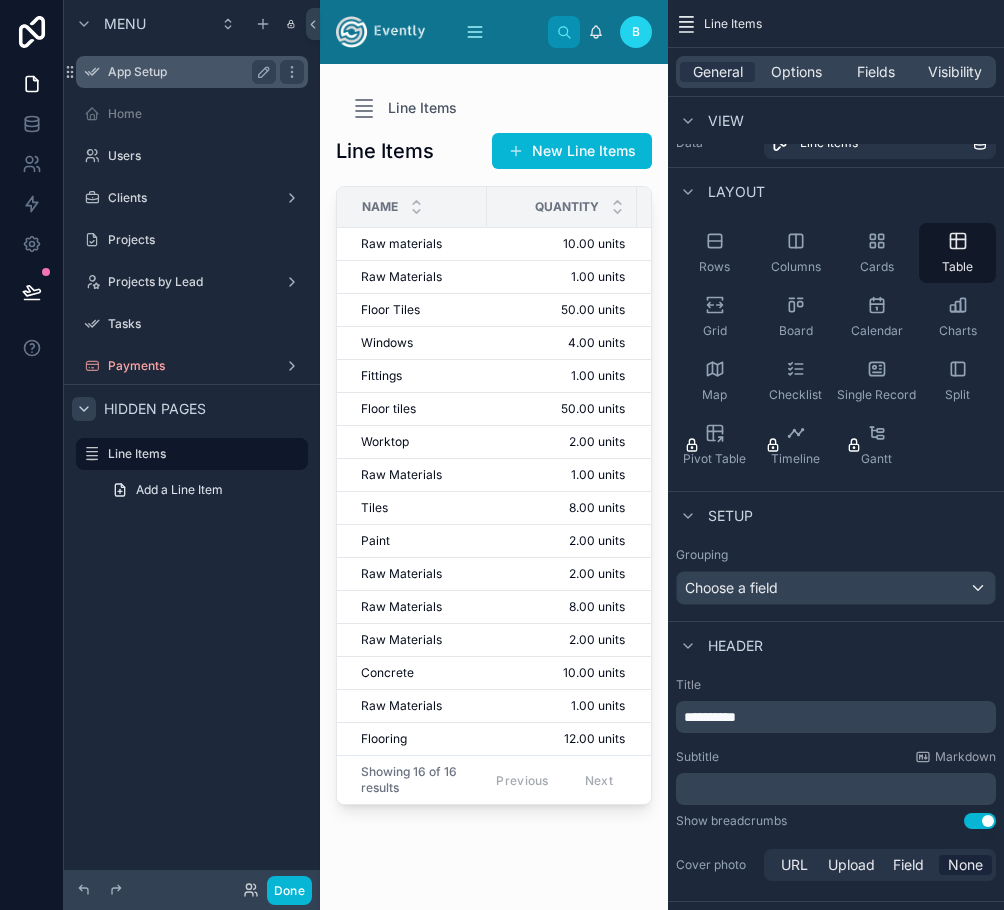 click on "App Setup" at bounding box center (192, 72) 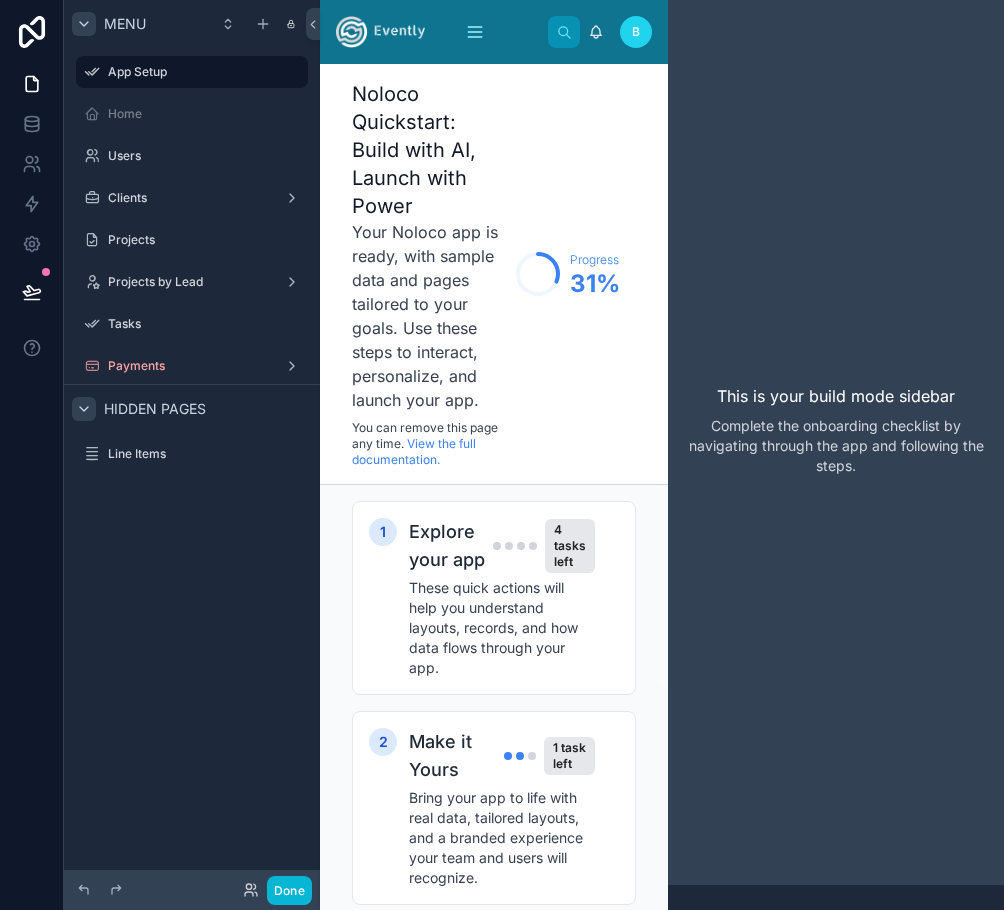 click 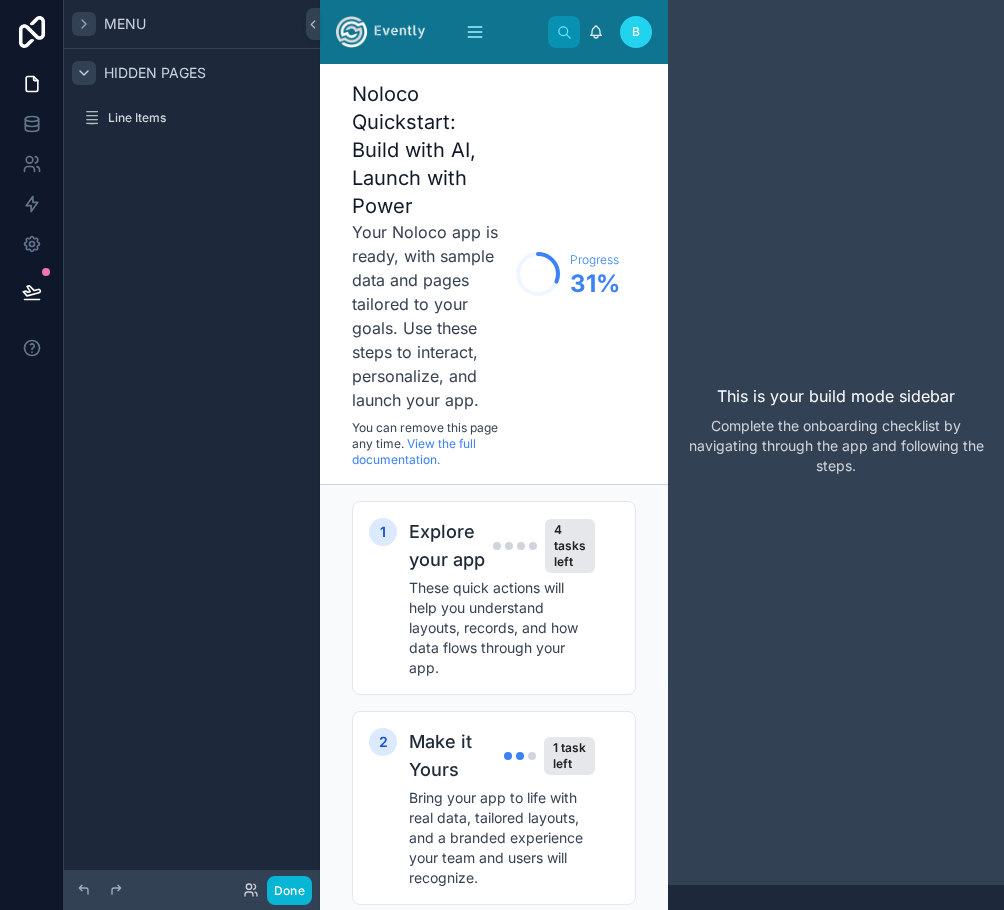 click 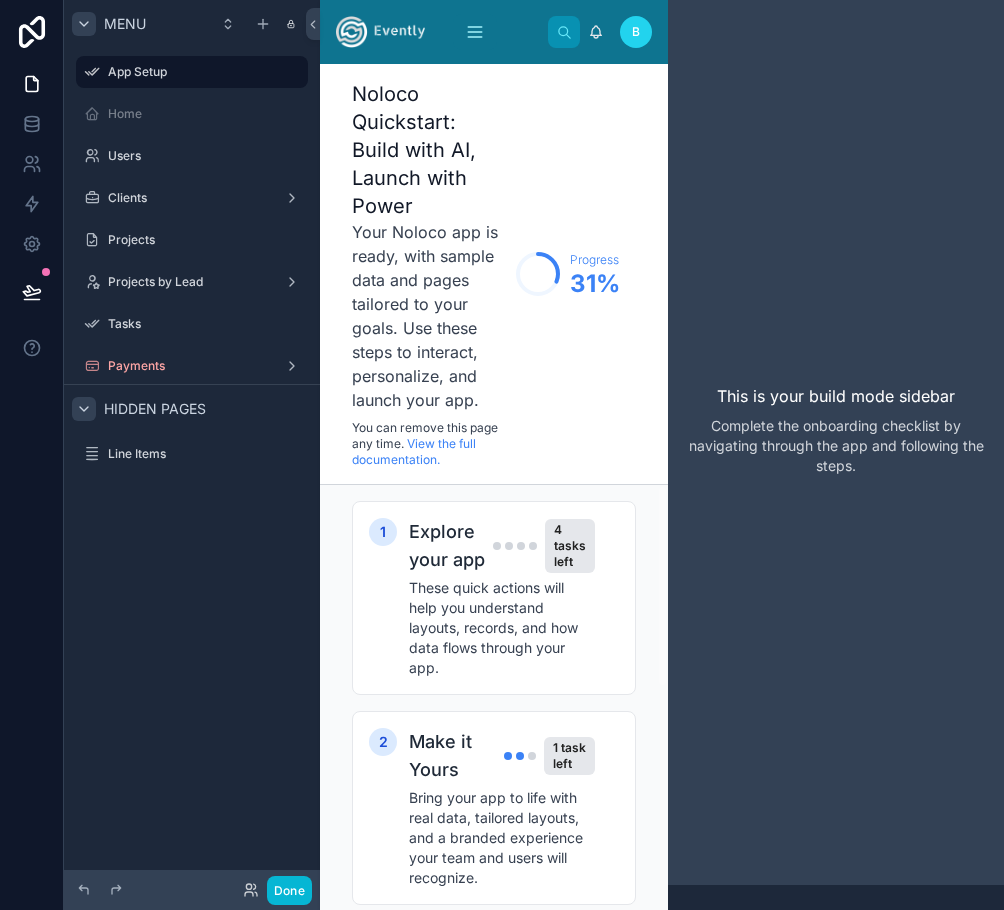 click on "Menu" at bounding box center (125, 24) 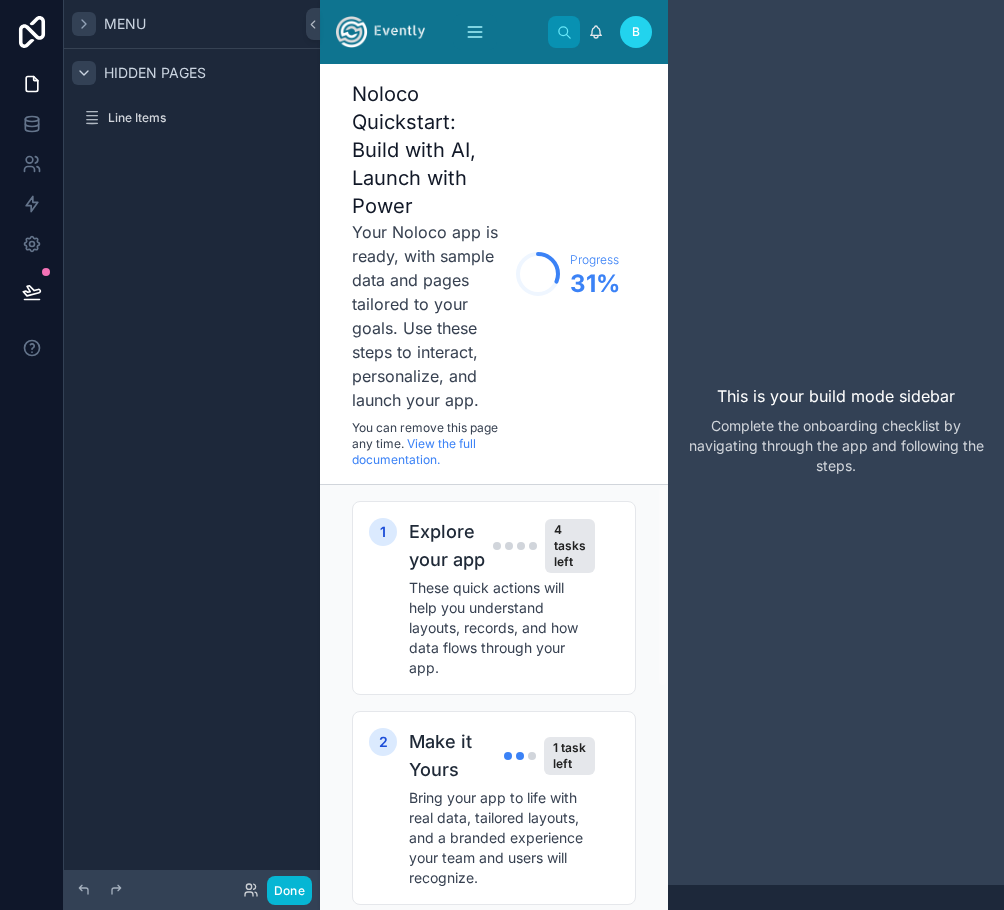 click on "Menu" at bounding box center (125, 24) 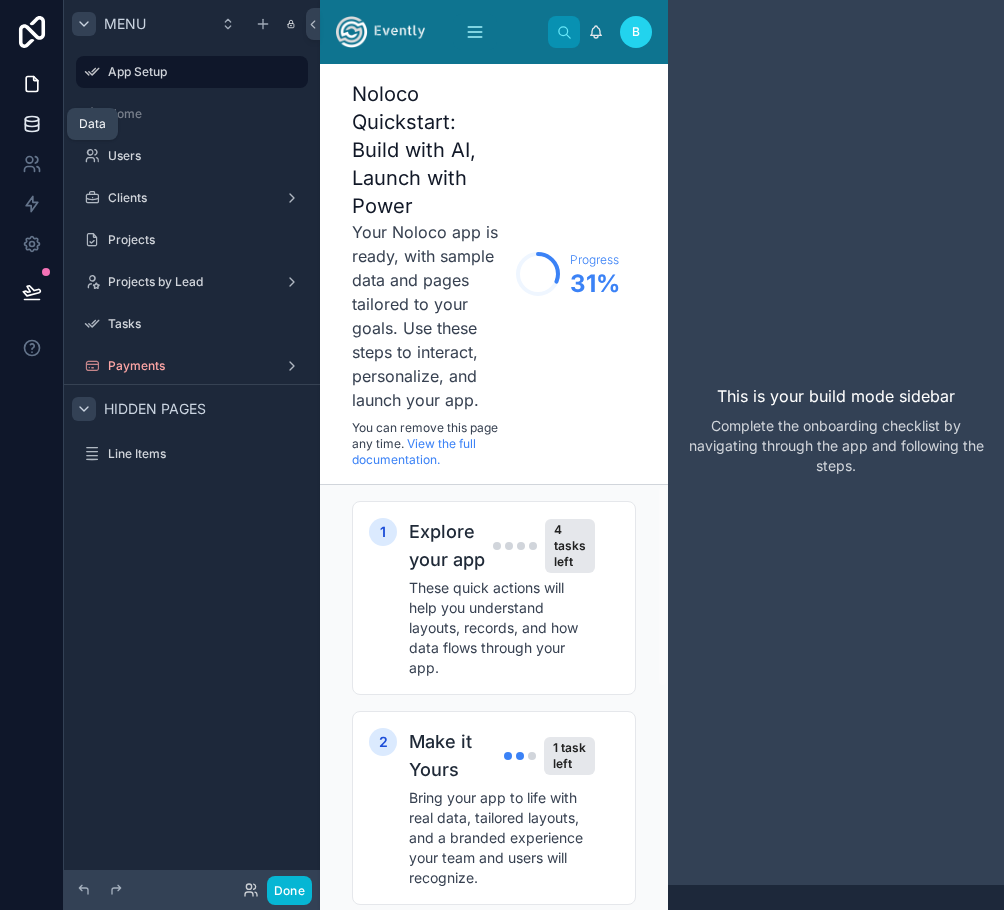 click 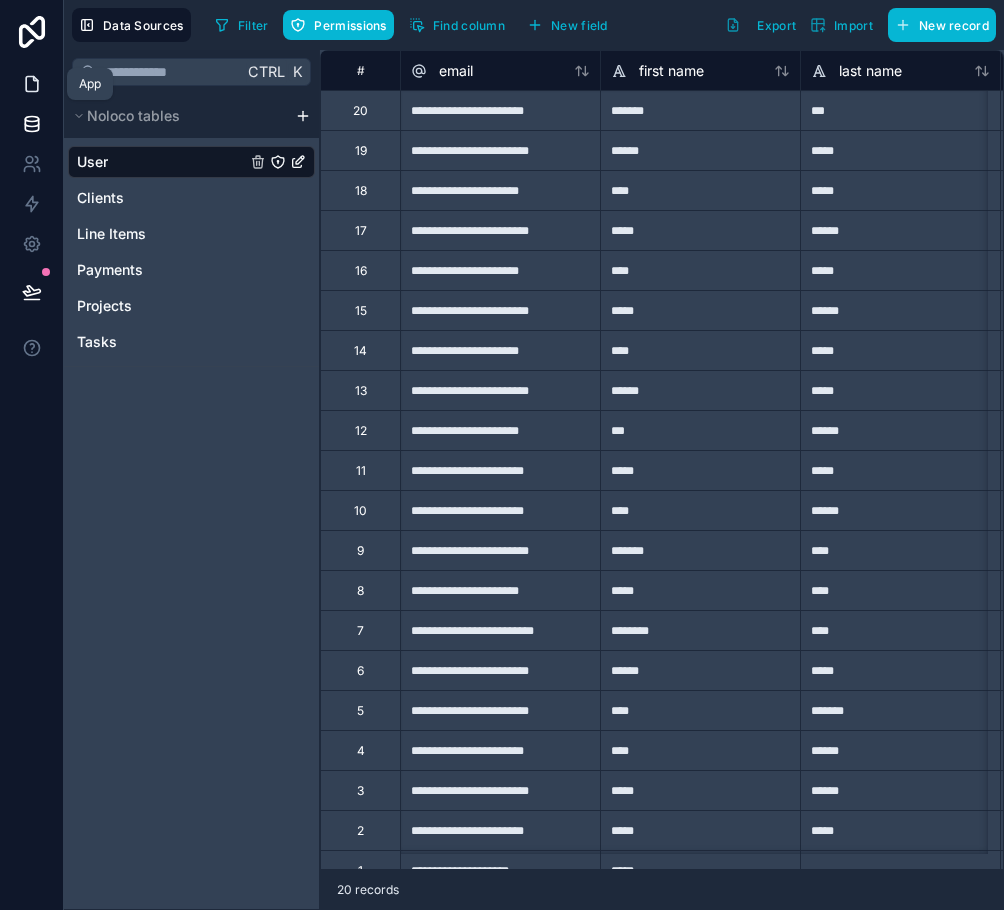 click at bounding box center (31, 84) 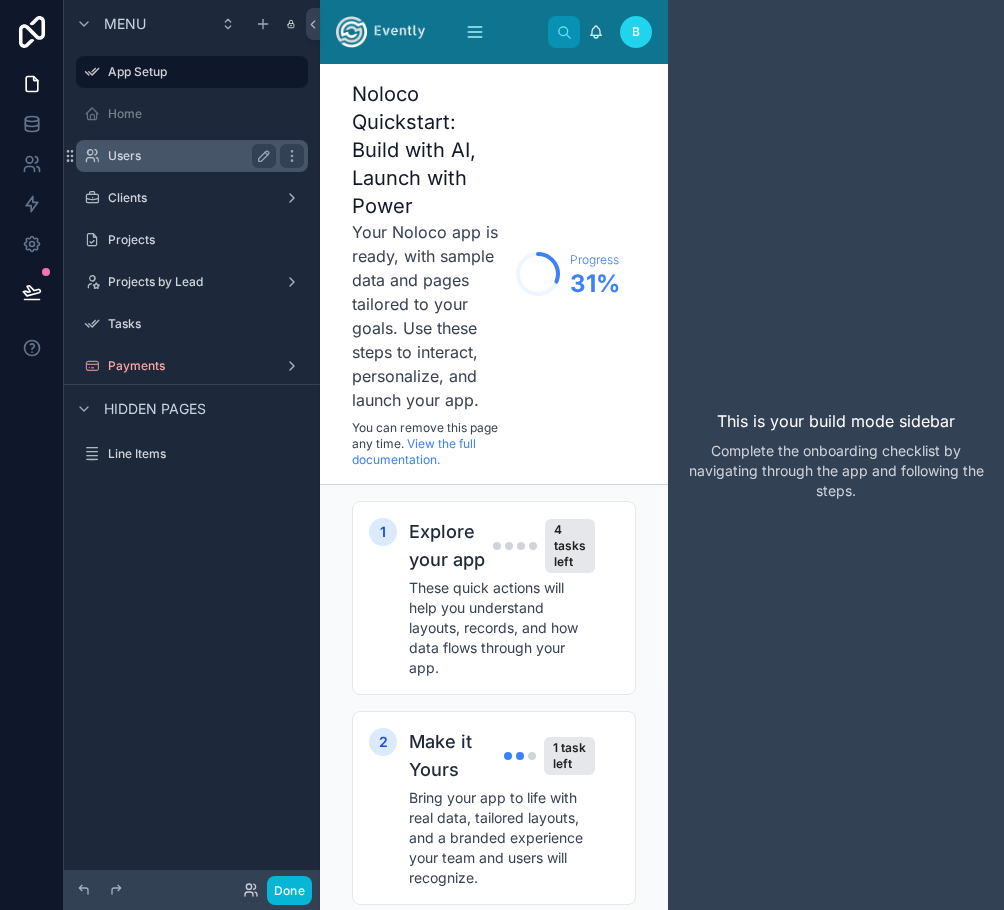 click on "Users" at bounding box center (188, 156) 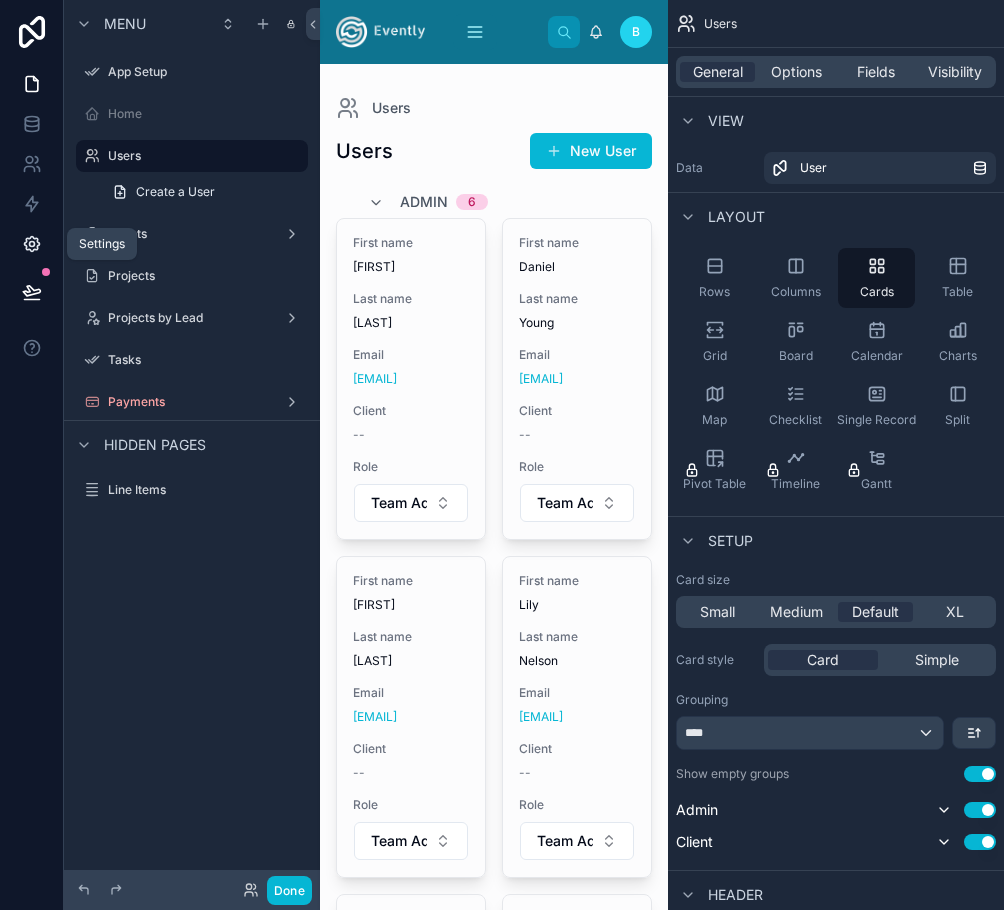 click 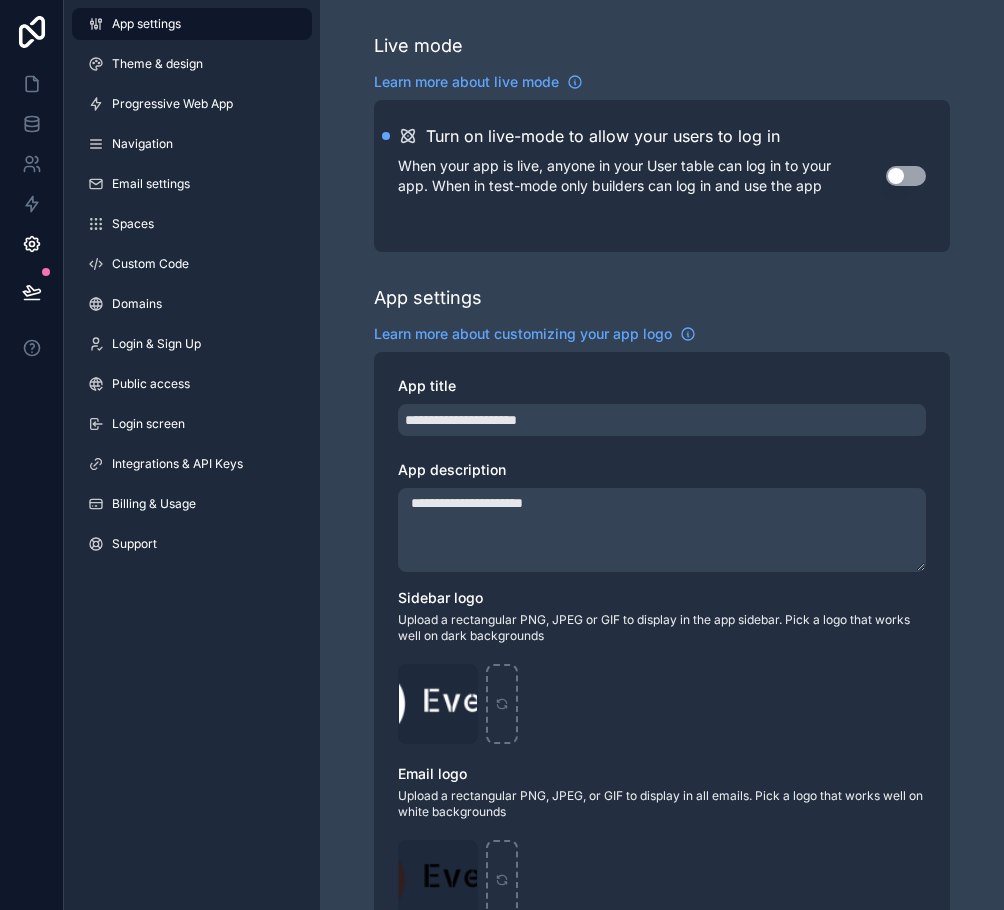 click on "Use setting" at bounding box center (906, 176) 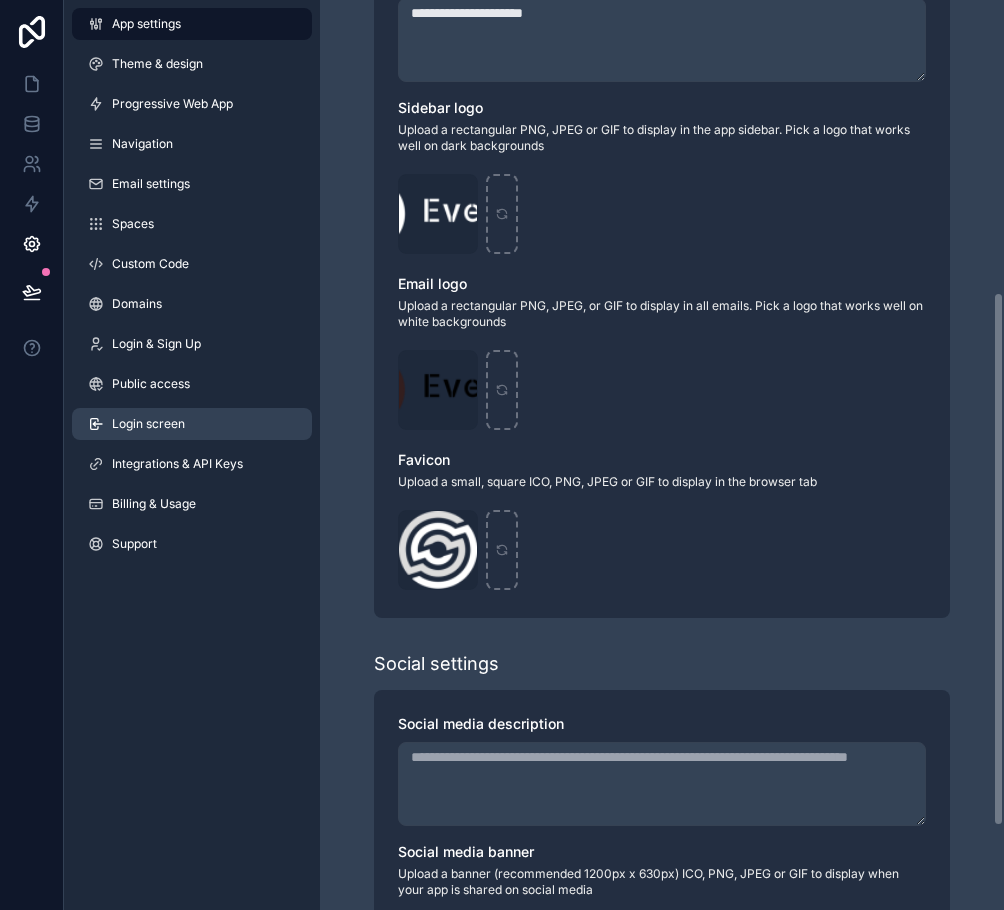 scroll, scrollTop: 519, scrollLeft: 0, axis: vertical 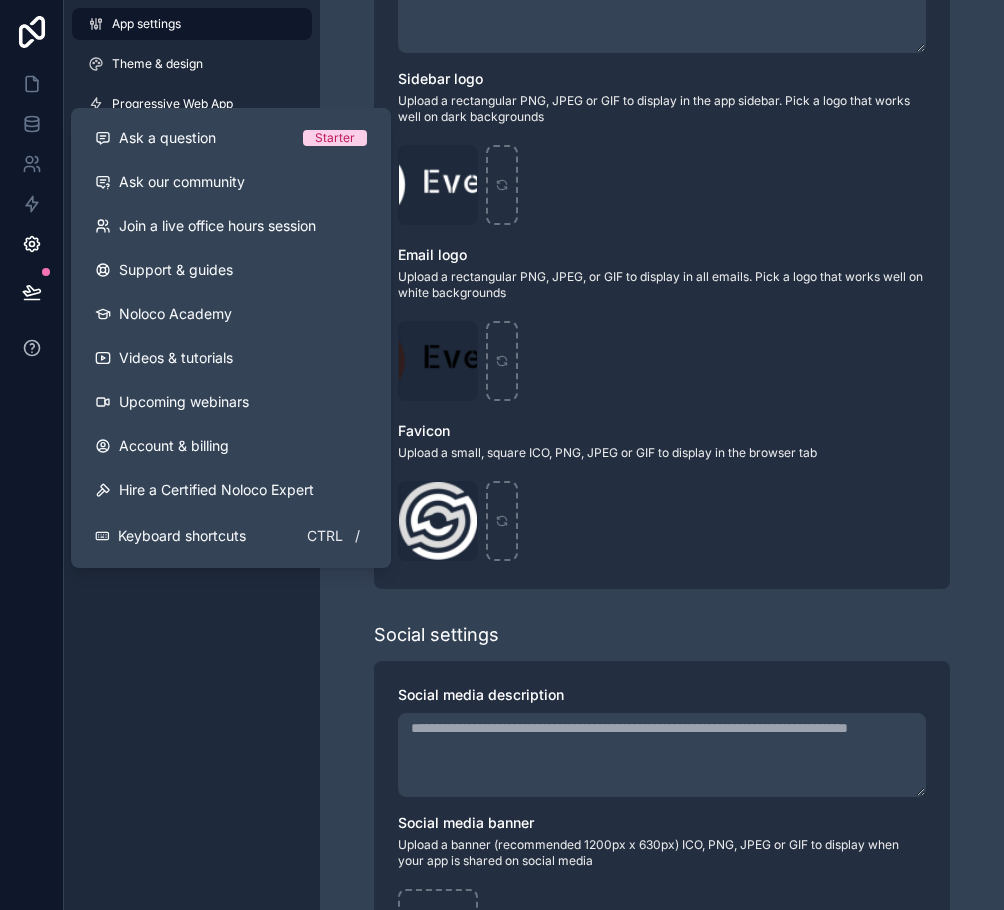 click 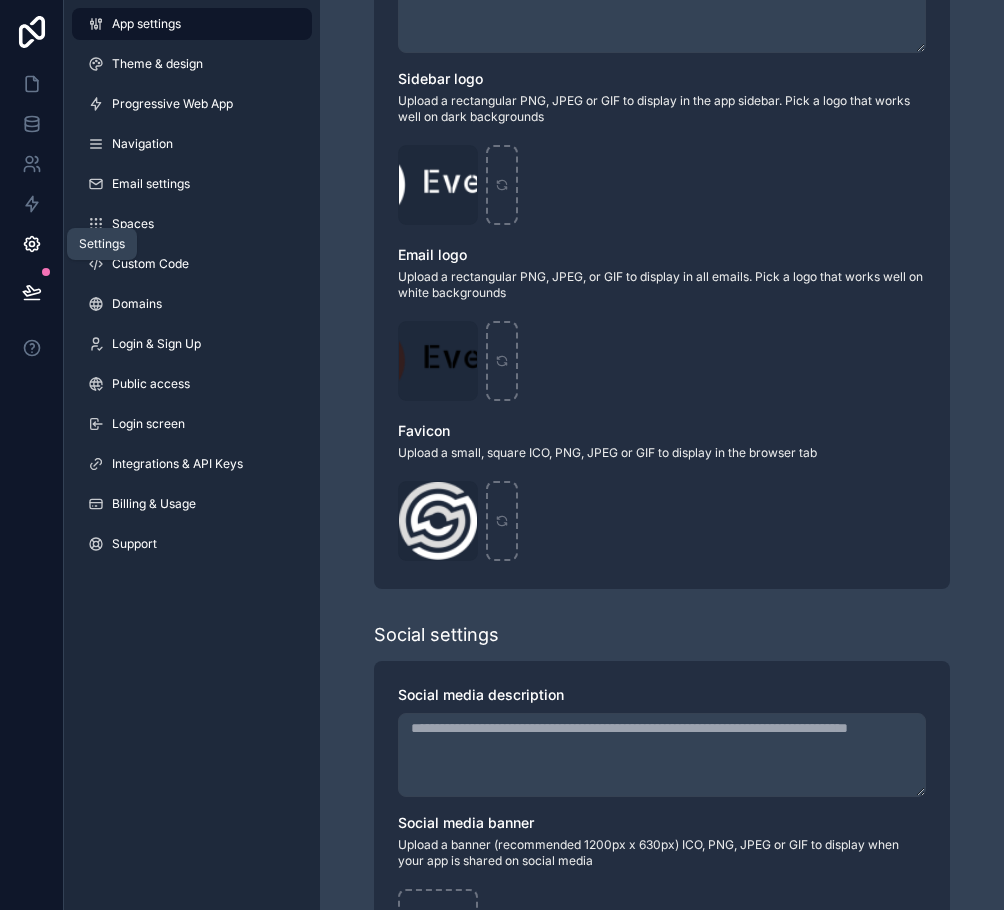 click 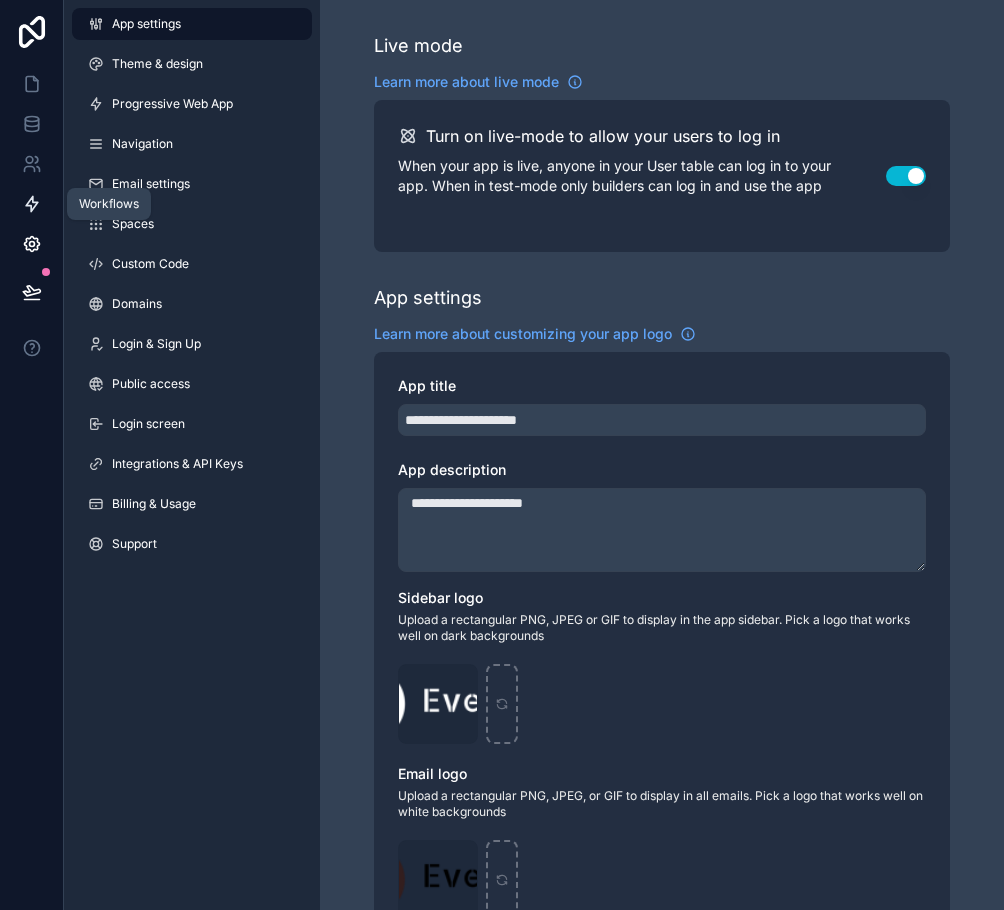 click at bounding box center [31, 204] 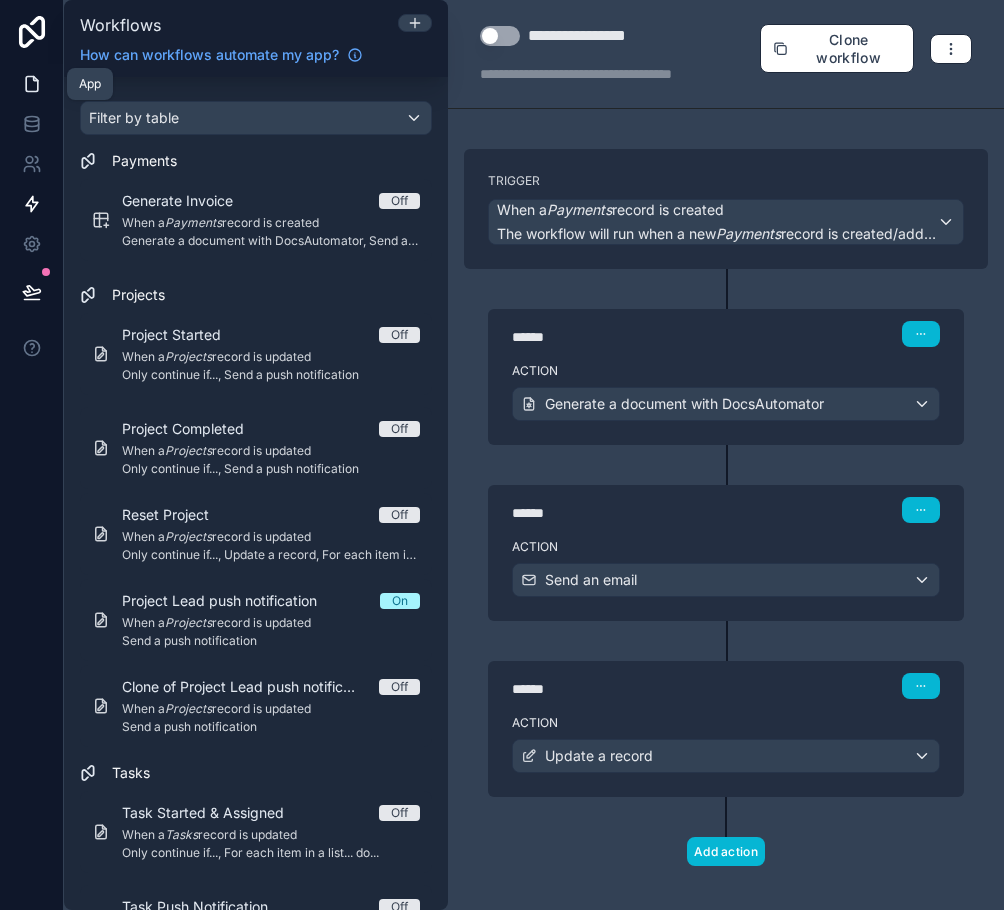 click 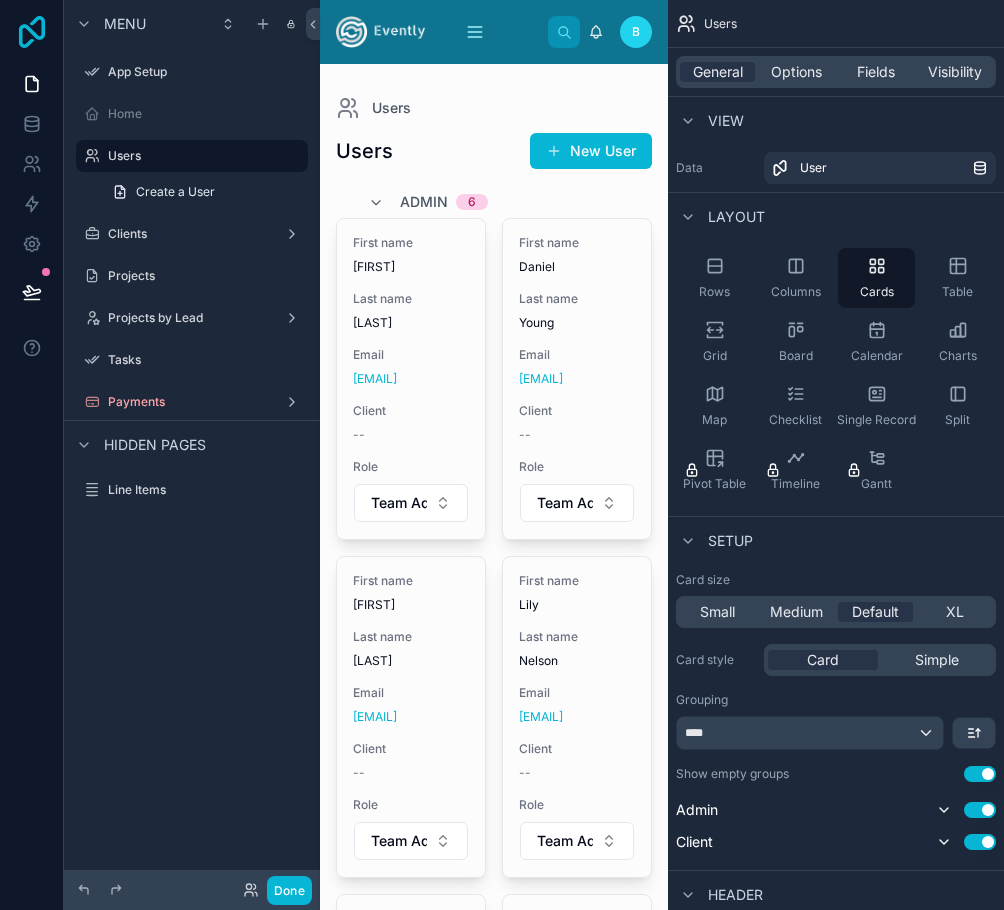 click 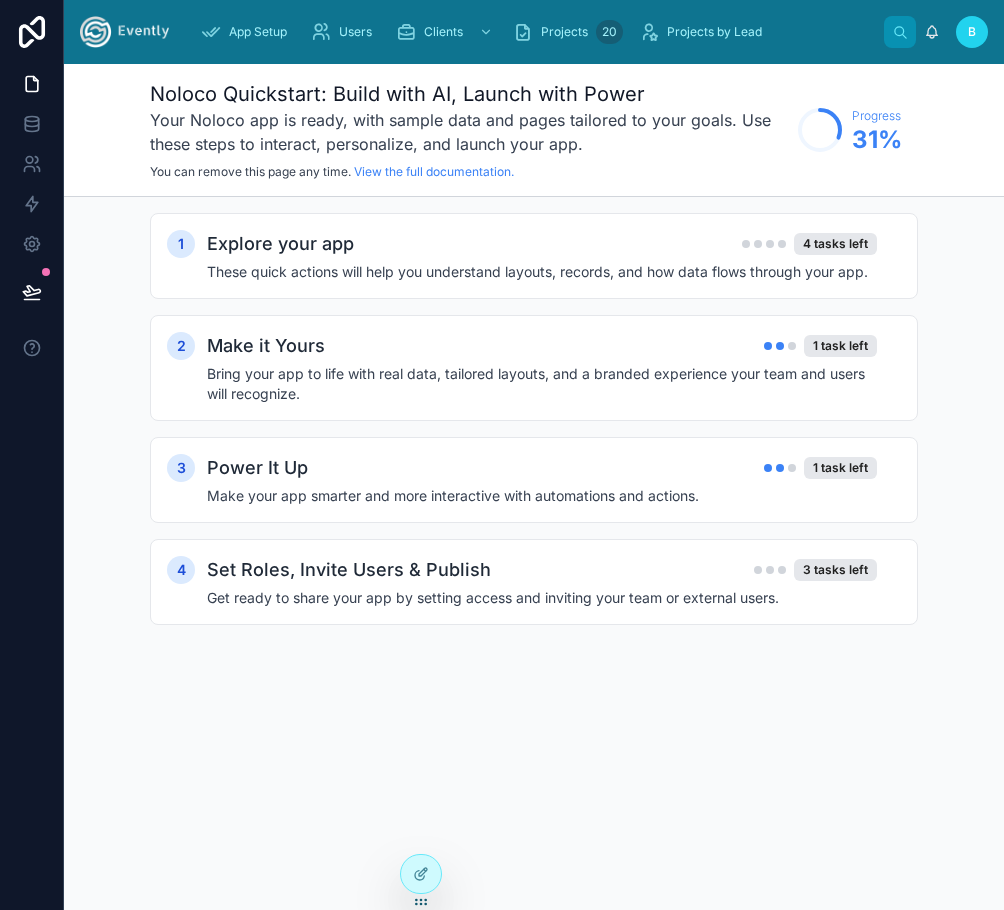 scroll, scrollTop: 0, scrollLeft: 0, axis: both 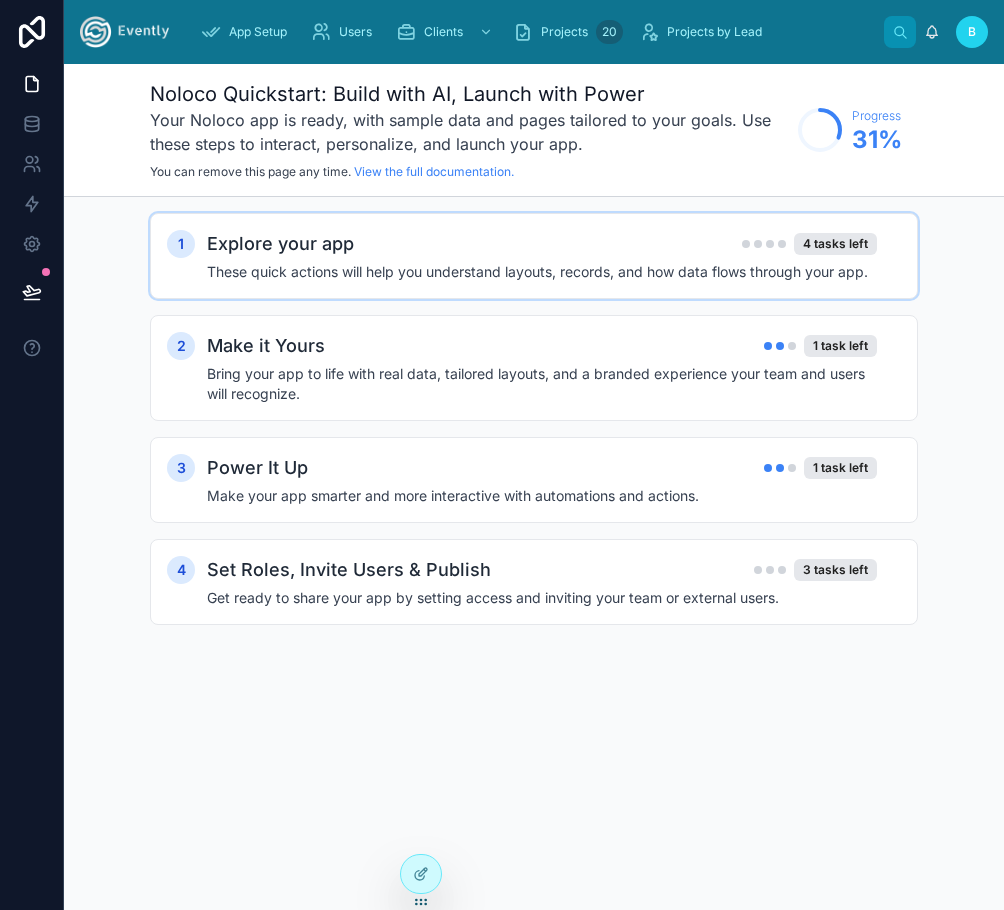 click on "These quick actions will help you understand layouts, records, and how data flows through your app." at bounding box center [542, 272] 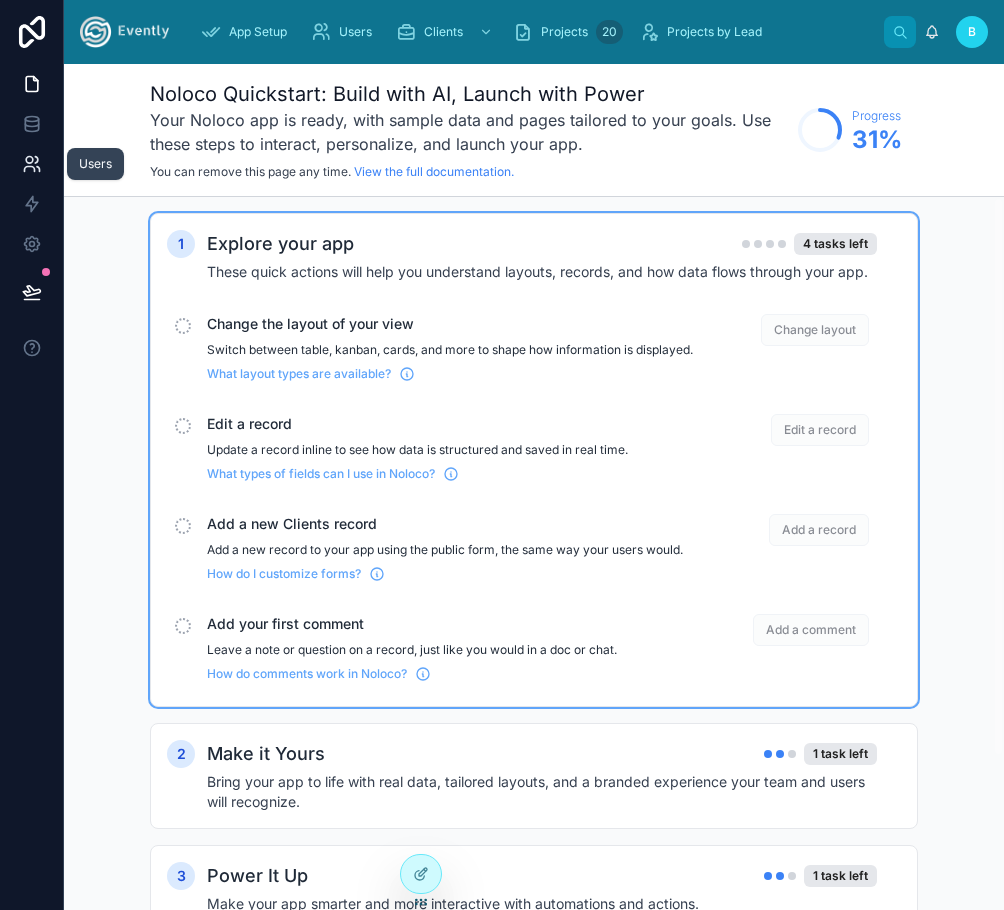 click 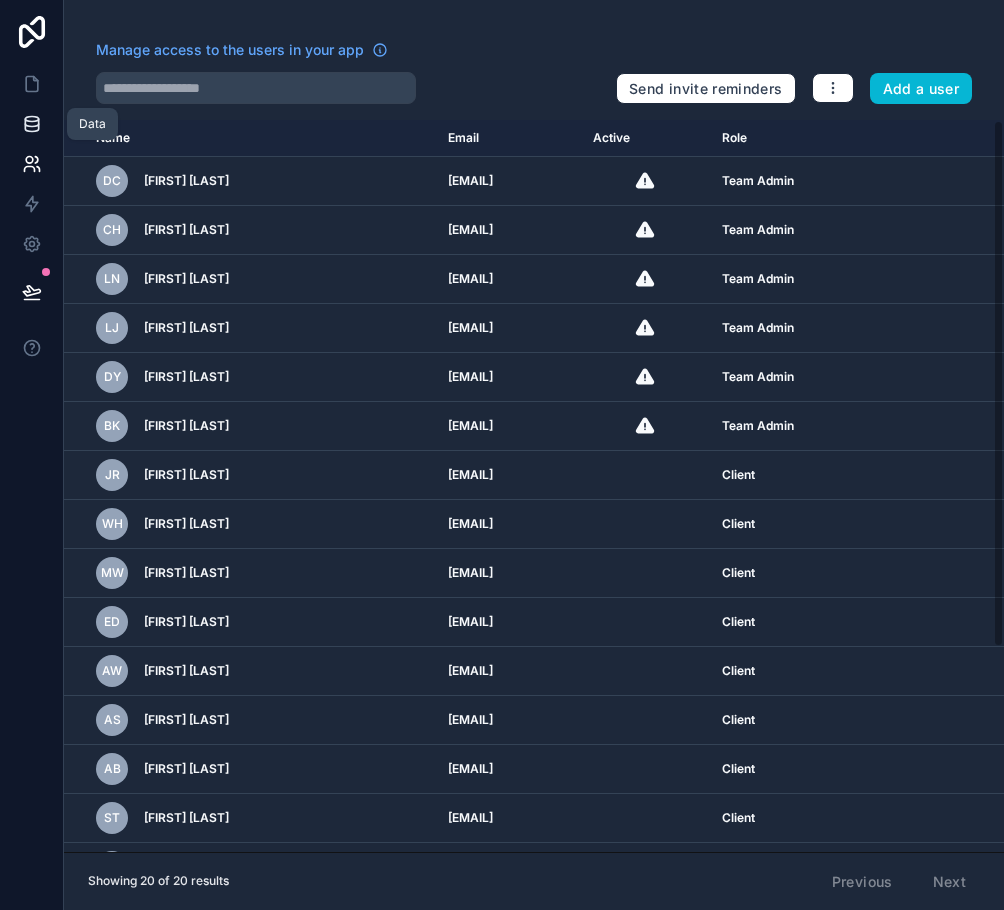 click at bounding box center [31, 124] 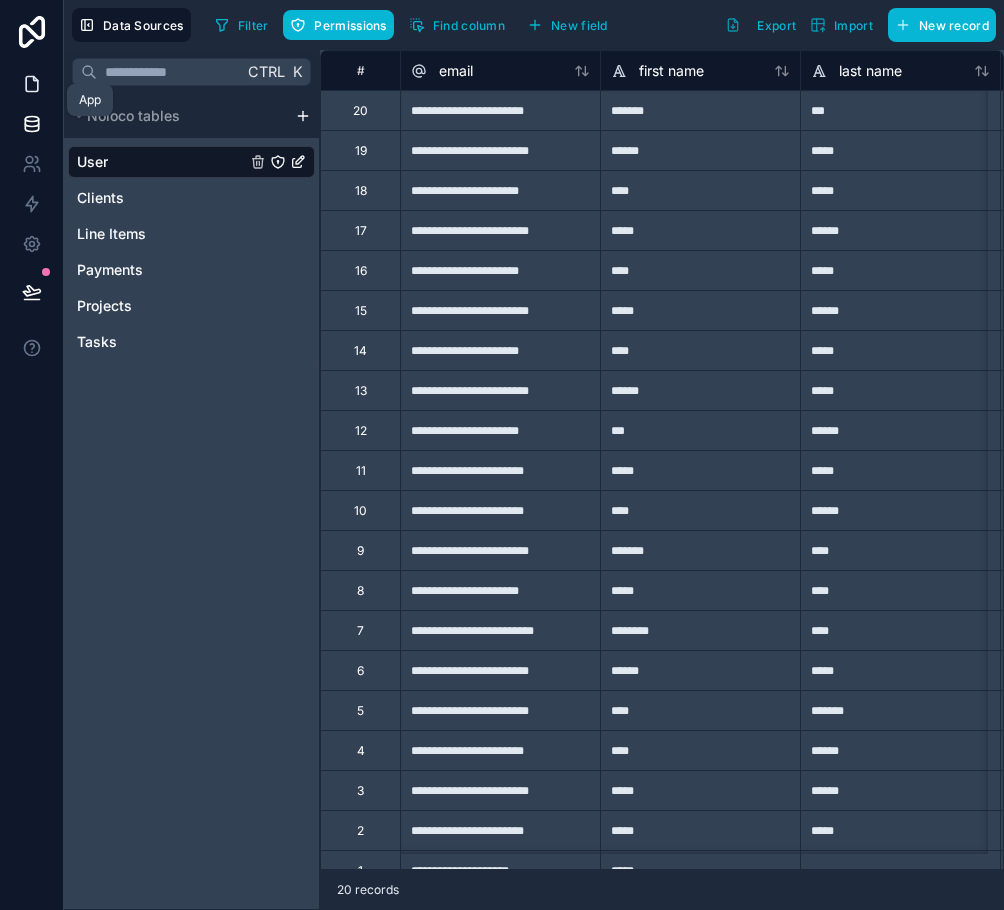click 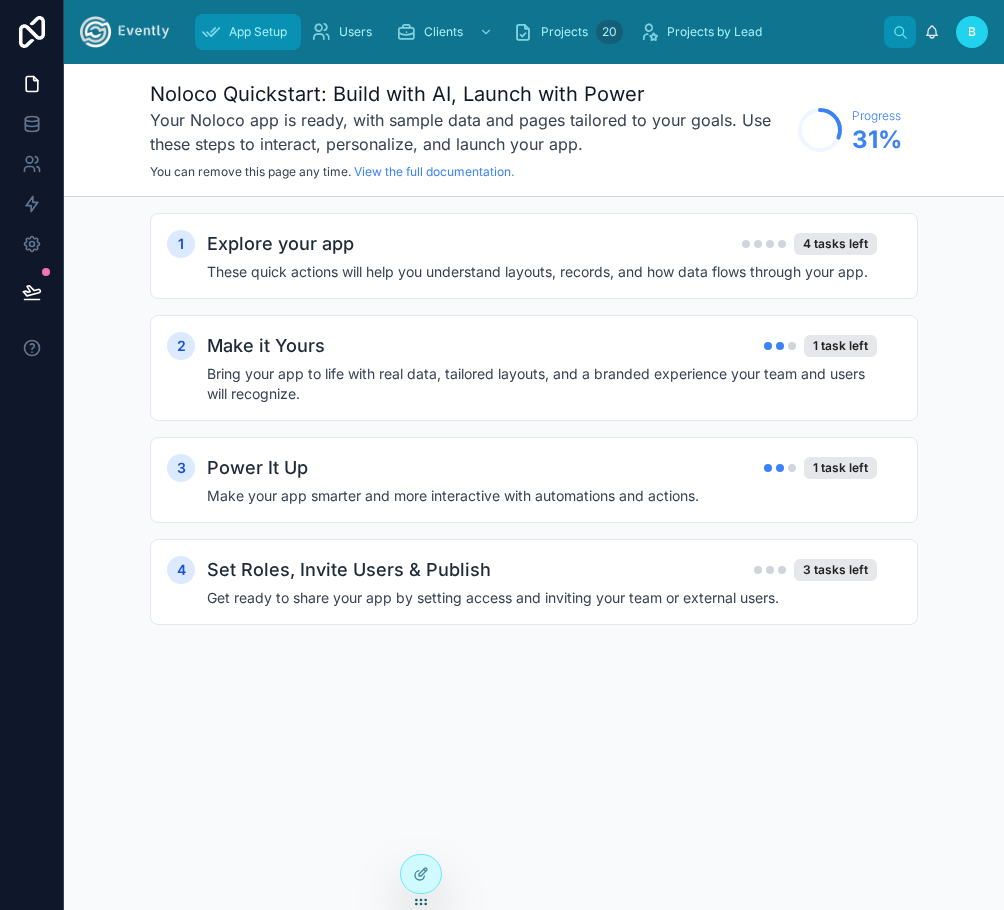 click on "App Setup" at bounding box center (248, 32) 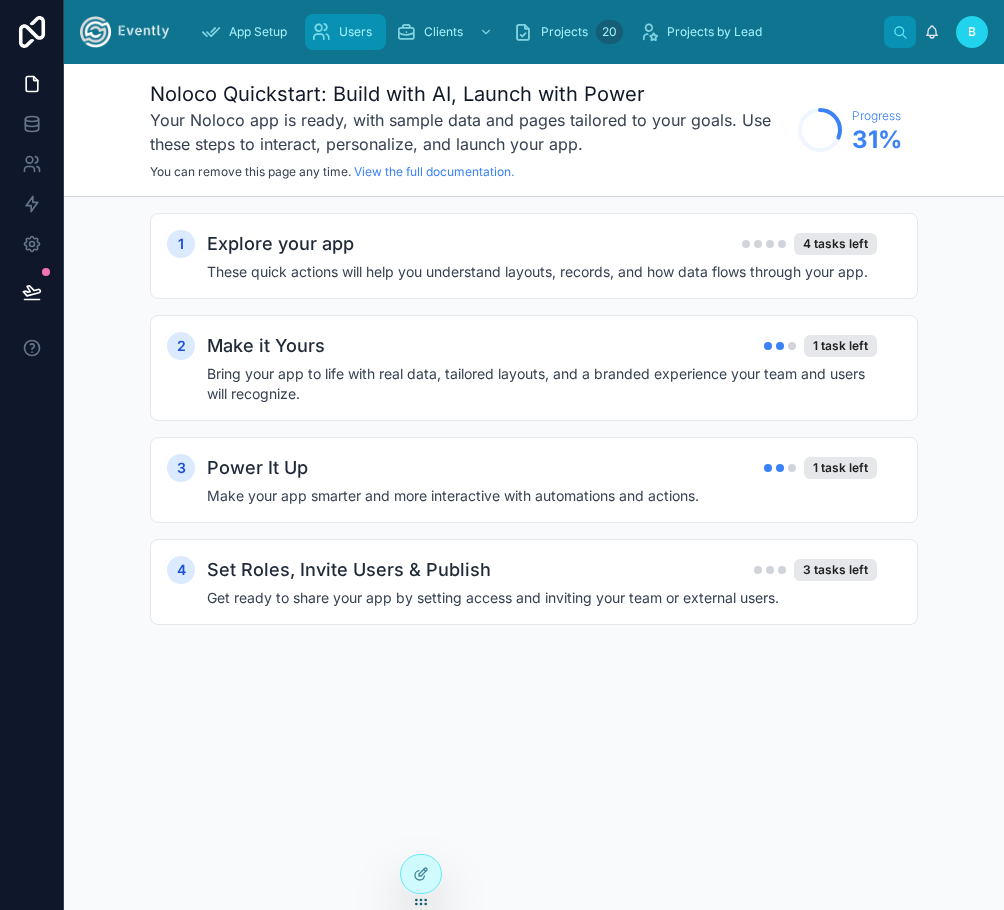 click on "Users" at bounding box center (345, 32) 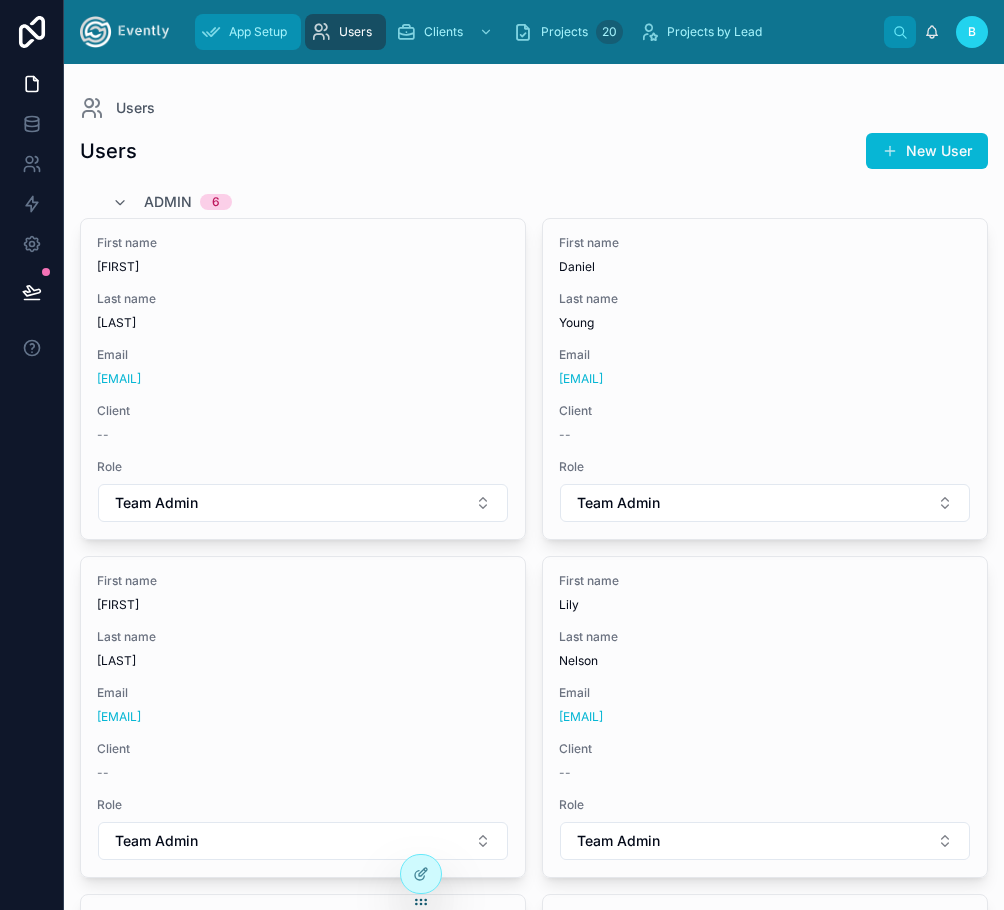 click on "App Setup" at bounding box center (248, 32) 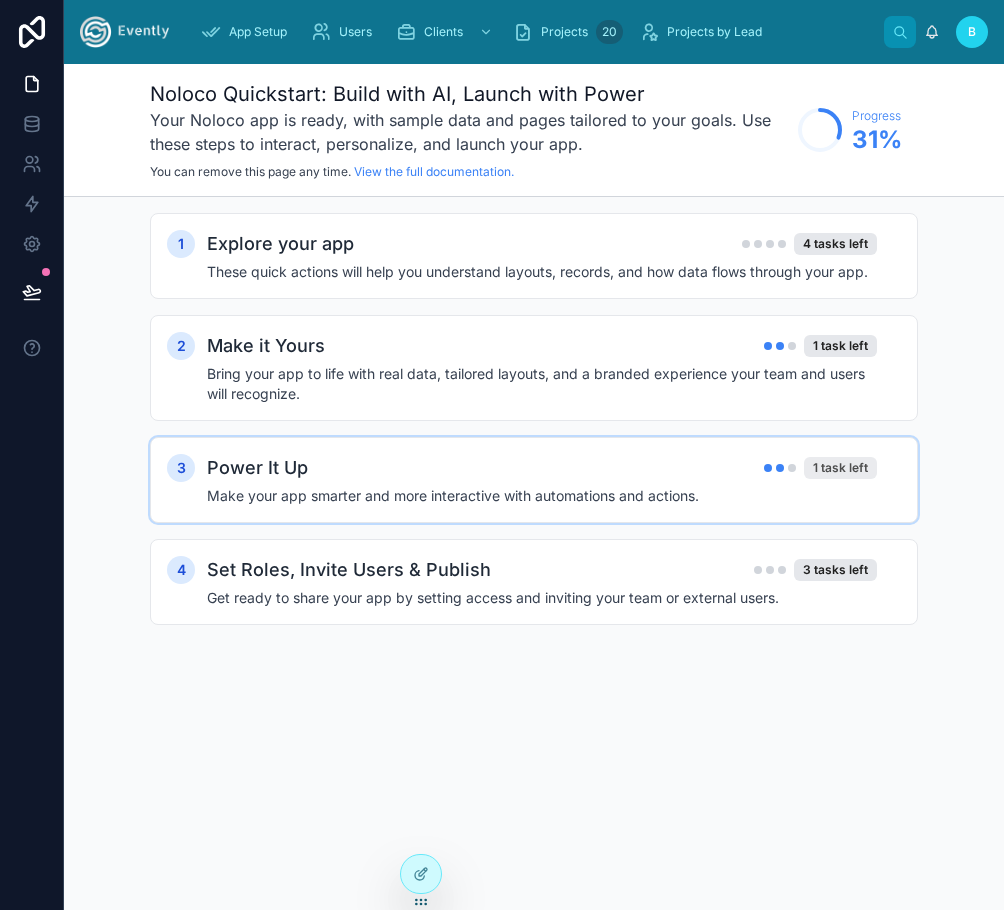 click on "1 task left" at bounding box center (840, 468) 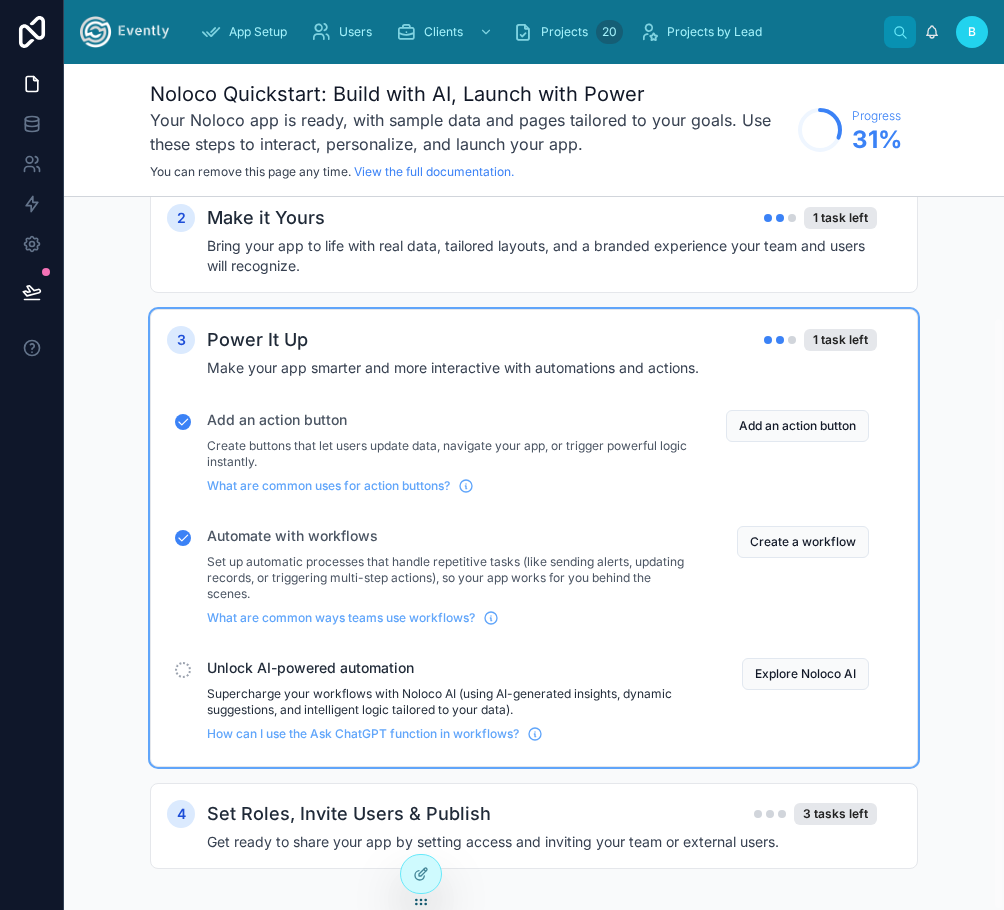 scroll, scrollTop: 143, scrollLeft: 0, axis: vertical 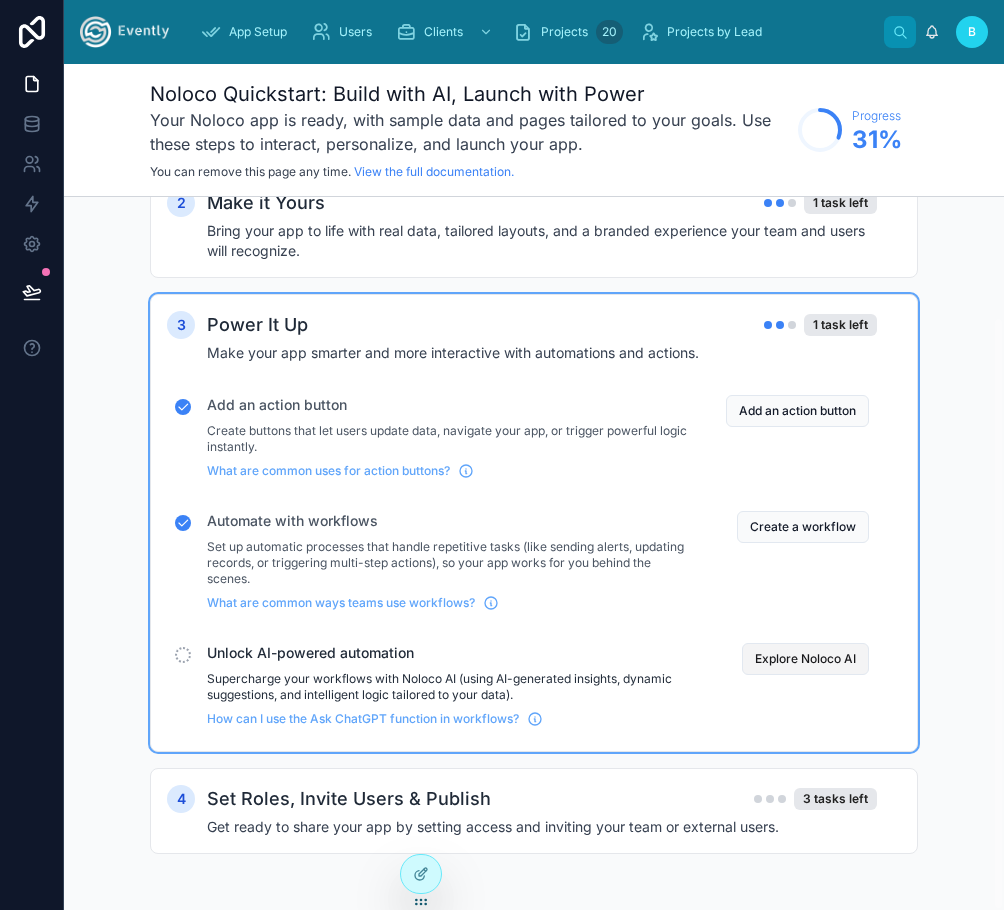 click on "Explore Noloco AI" at bounding box center [805, 659] 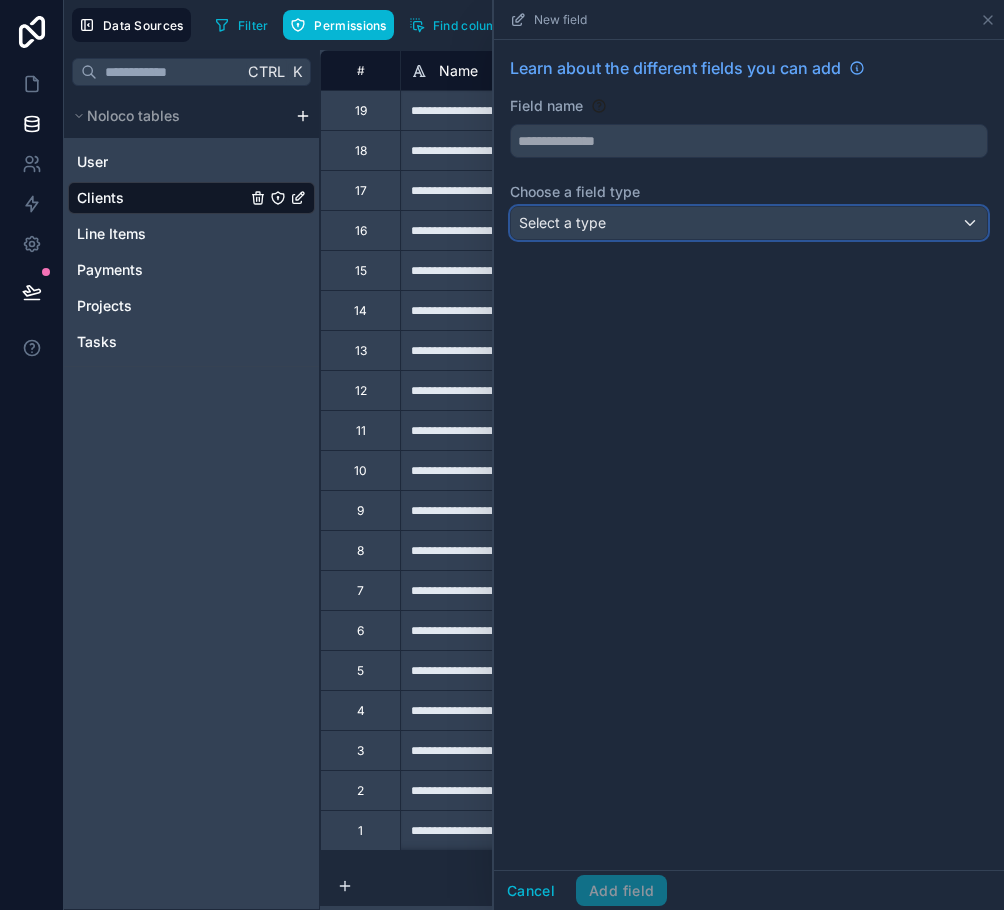 click on "Select a type" at bounding box center [749, 223] 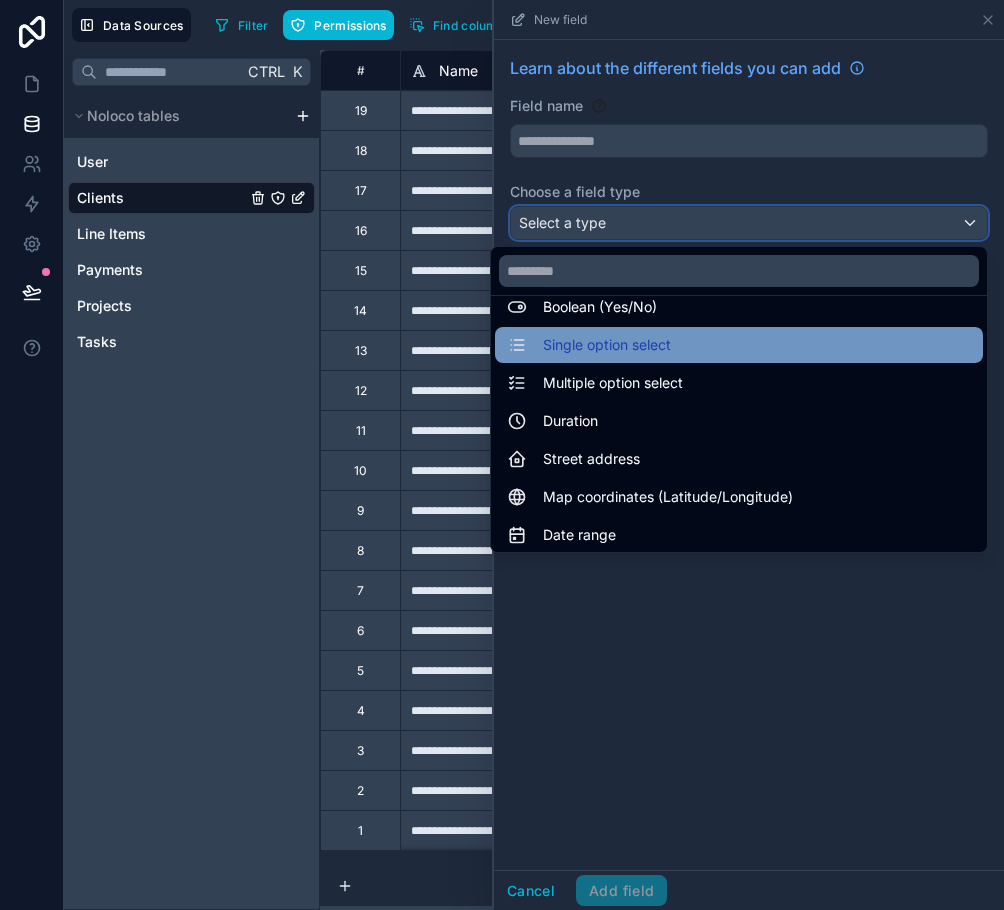 scroll, scrollTop: 178, scrollLeft: 0, axis: vertical 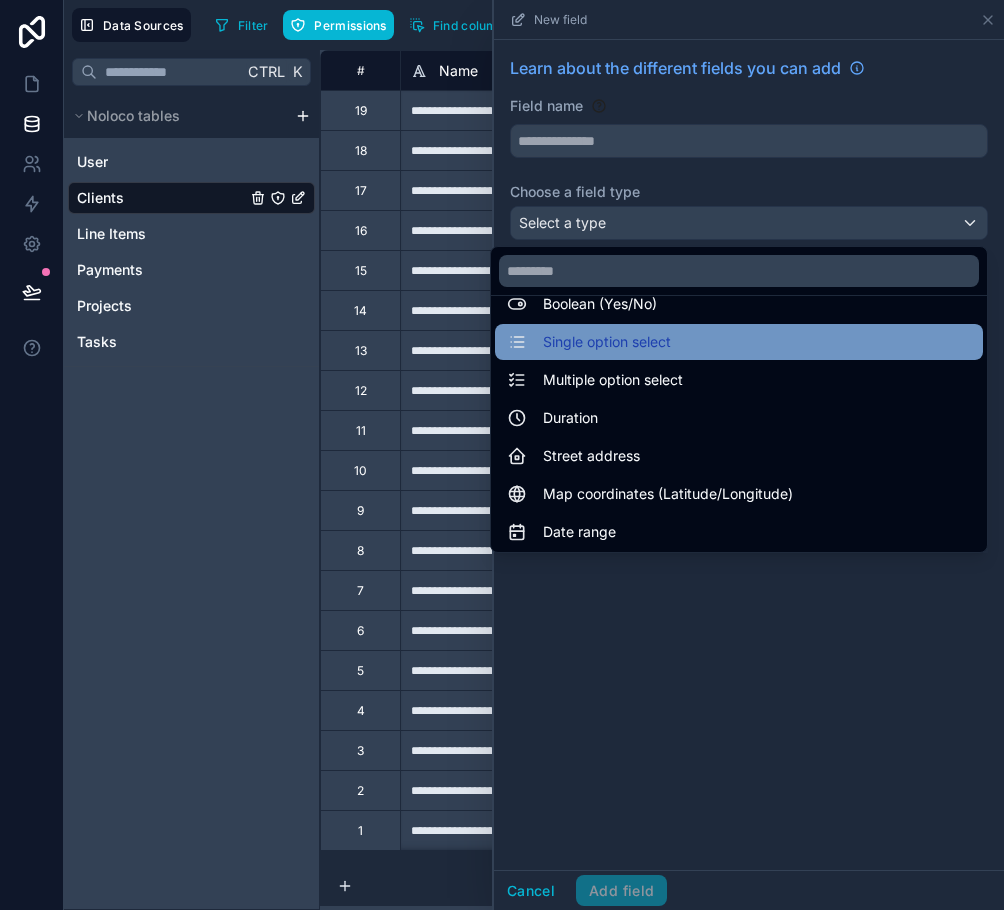 click on "Duration" at bounding box center (739, 418) 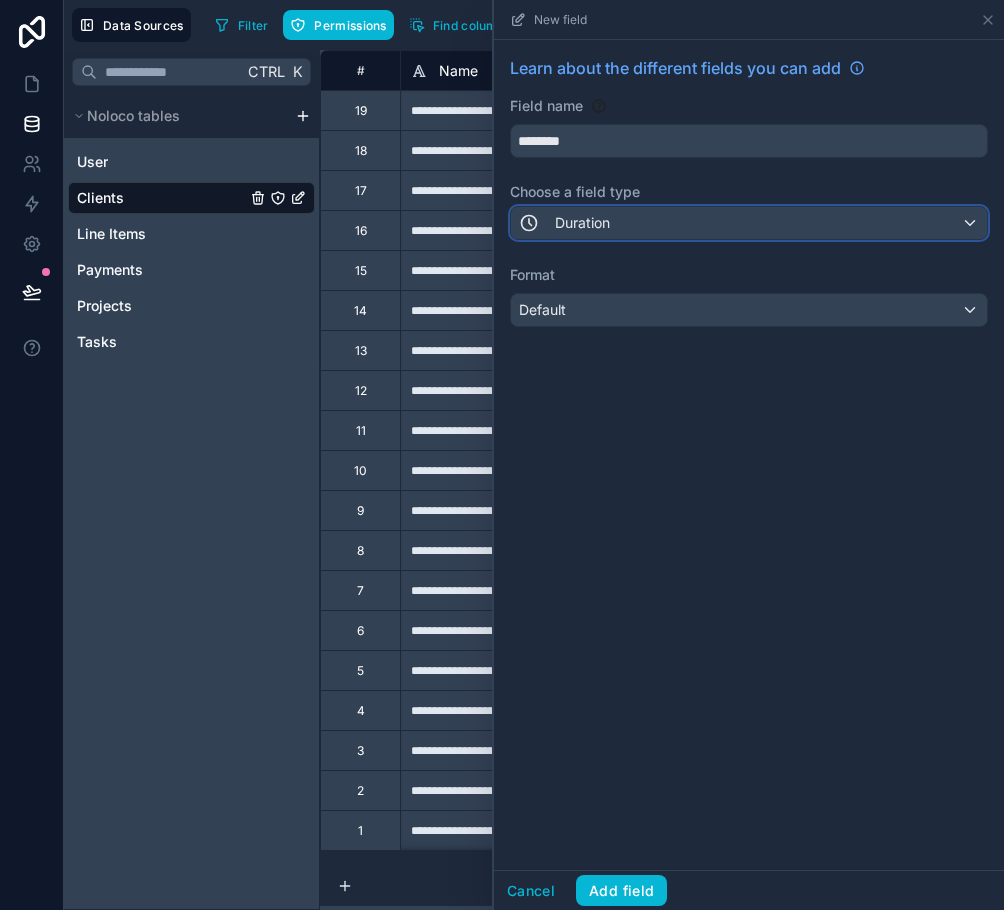click on "Duration" at bounding box center [749, 223] 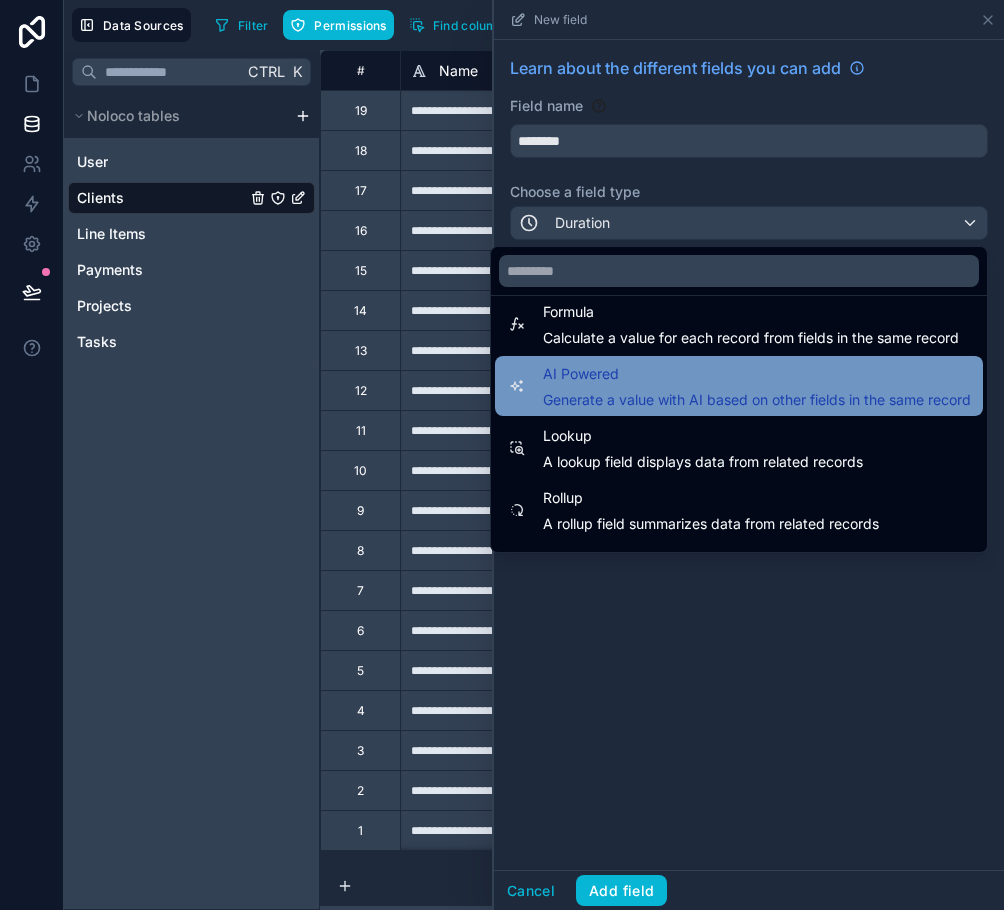 scroll, scrollTop: 580, scrollLeft: 0, axis: vertical 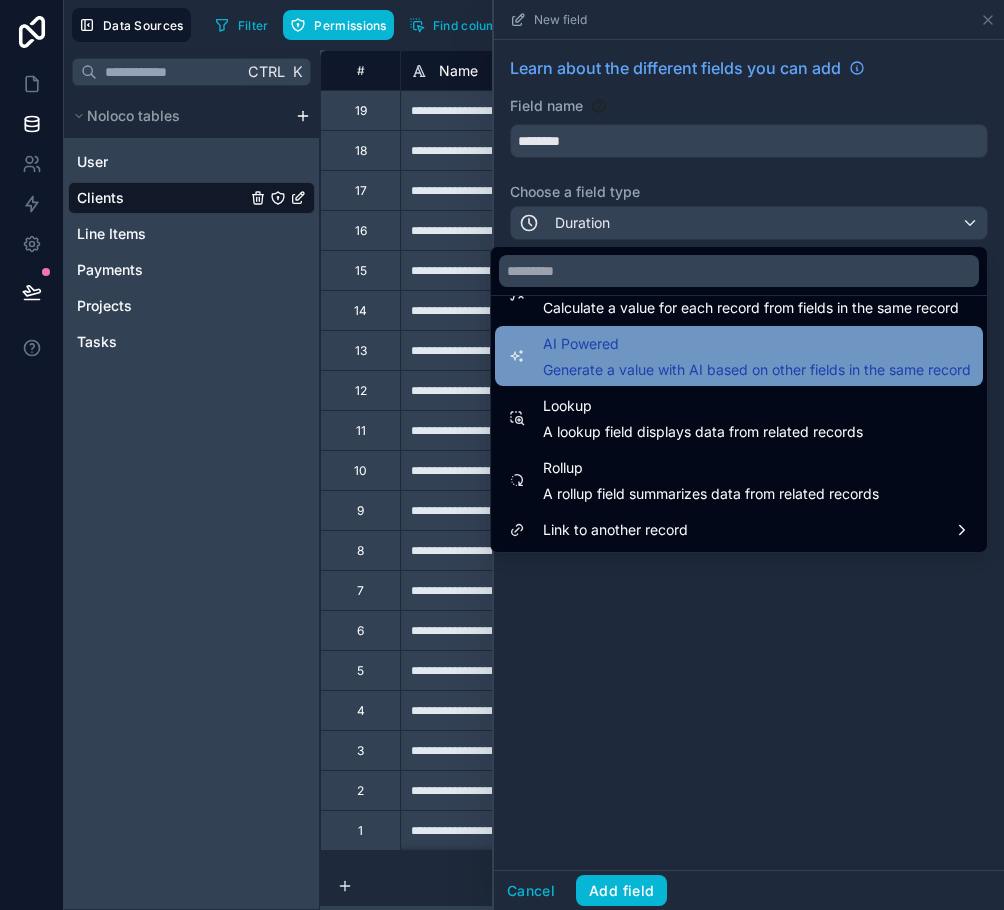 click on "AI Powered" at bounding box center [757, 344] 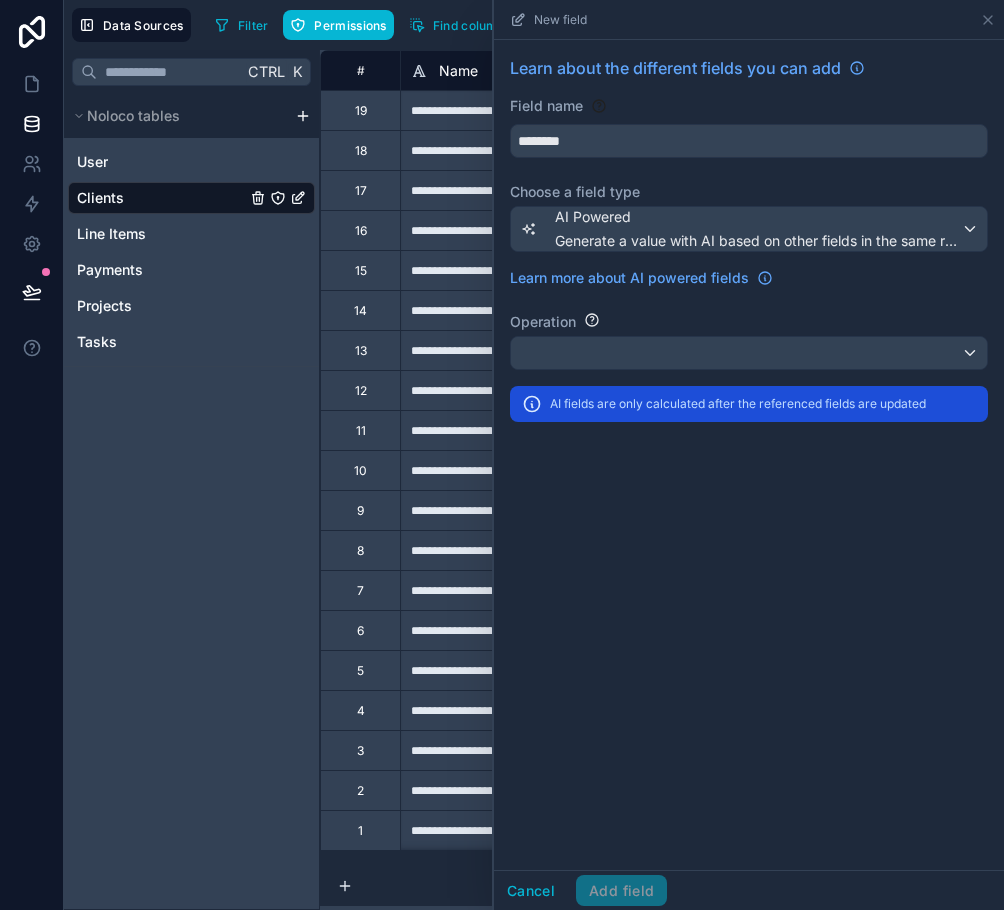 type on "**********" 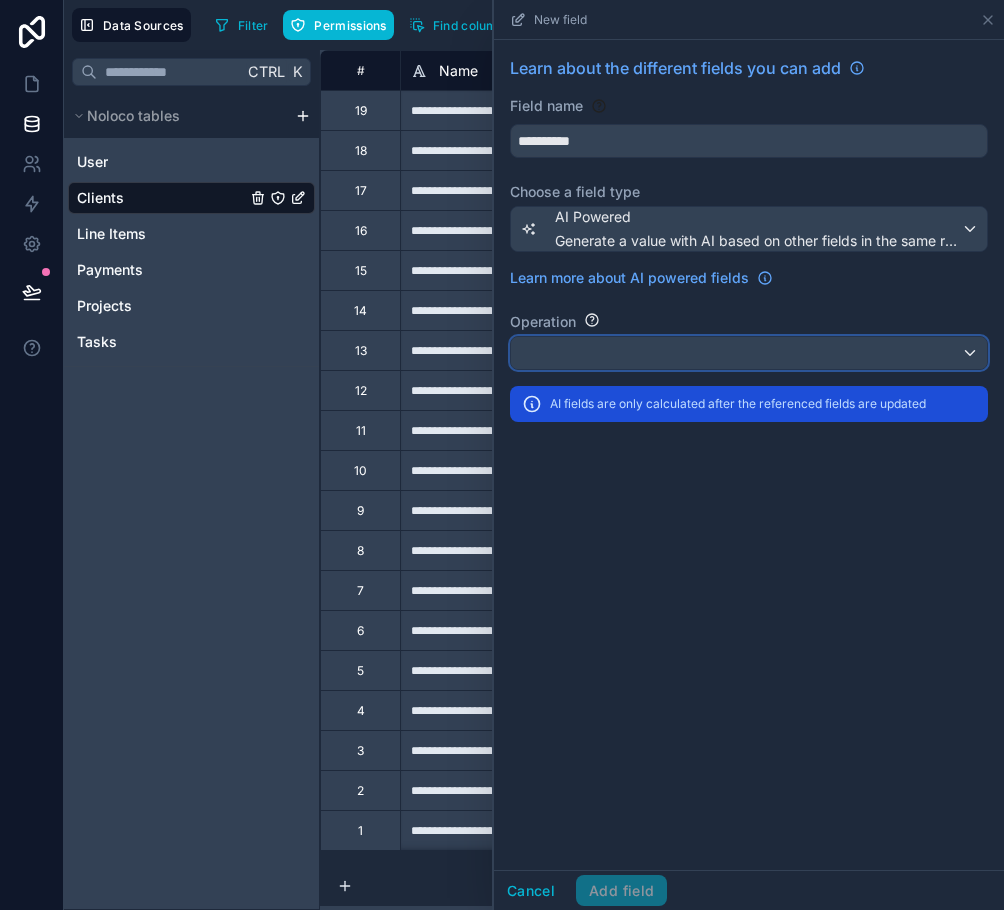 click at bounding box center (749, 353) 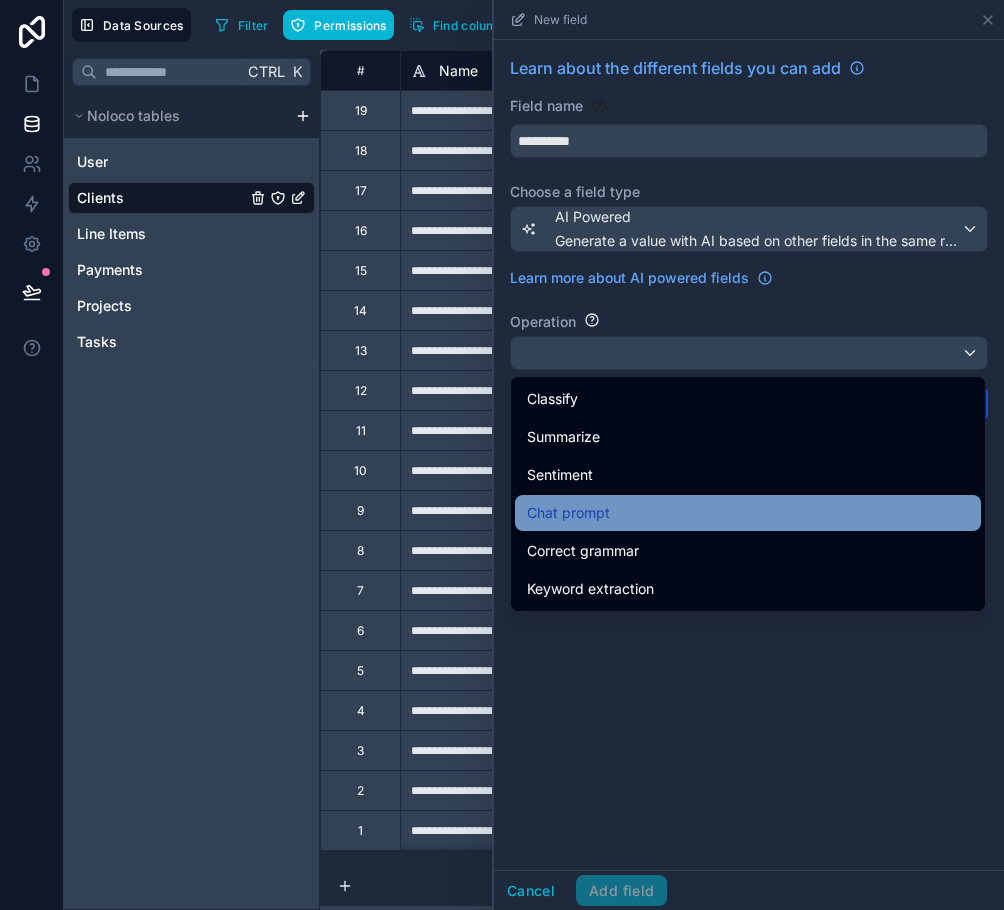 click on "Chat prompt" at bounding box center (748, 513) 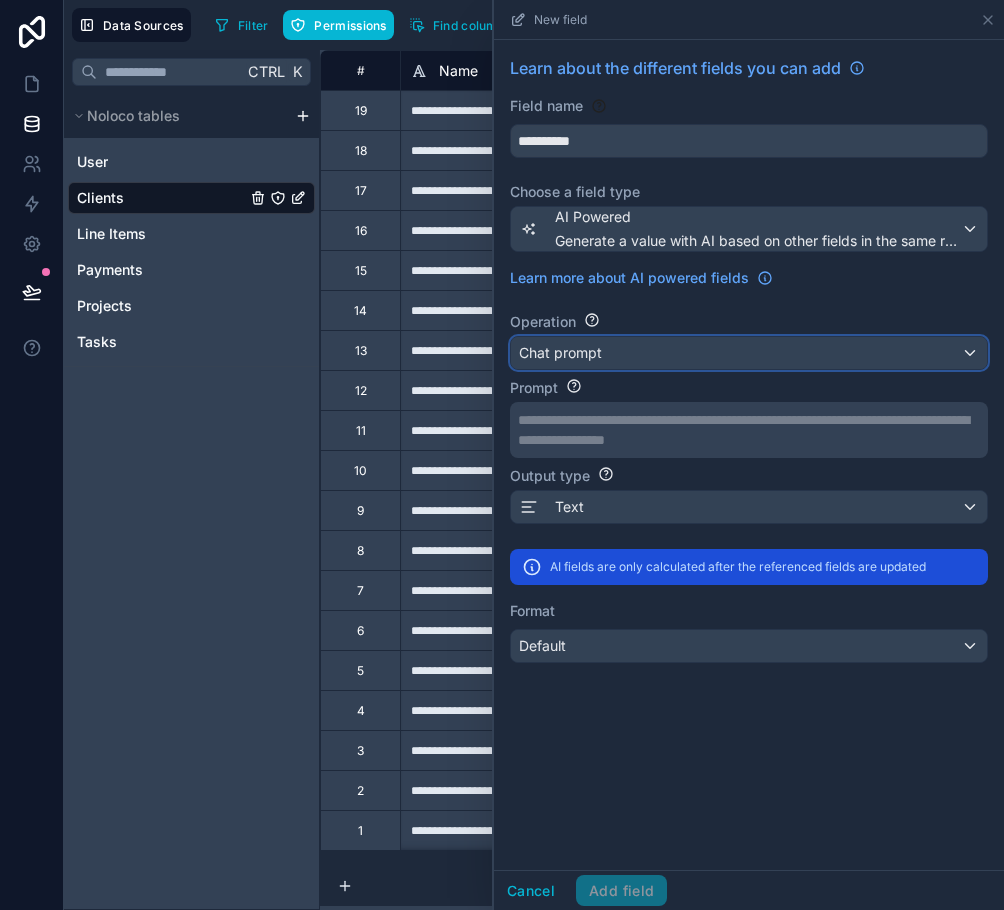 click on "Chat prompt" at bounding box center [749, 353] 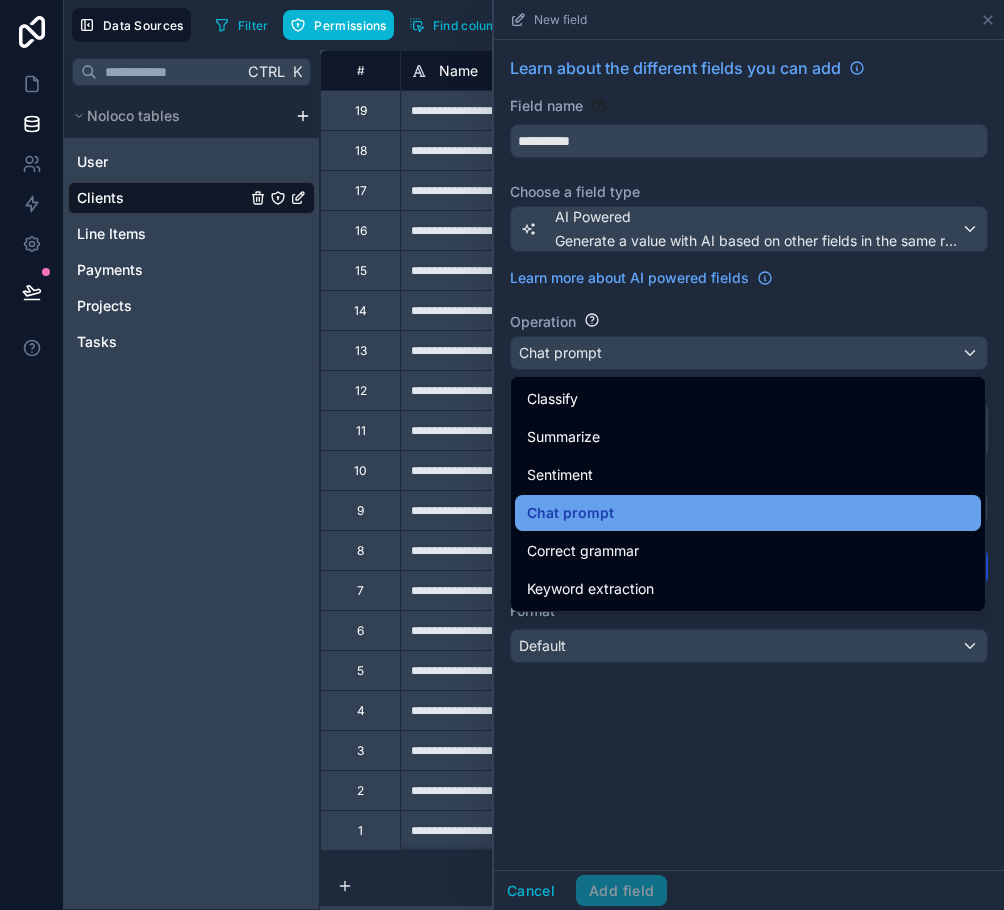 click on "Chat prompt" at bounding box center (748, 513) 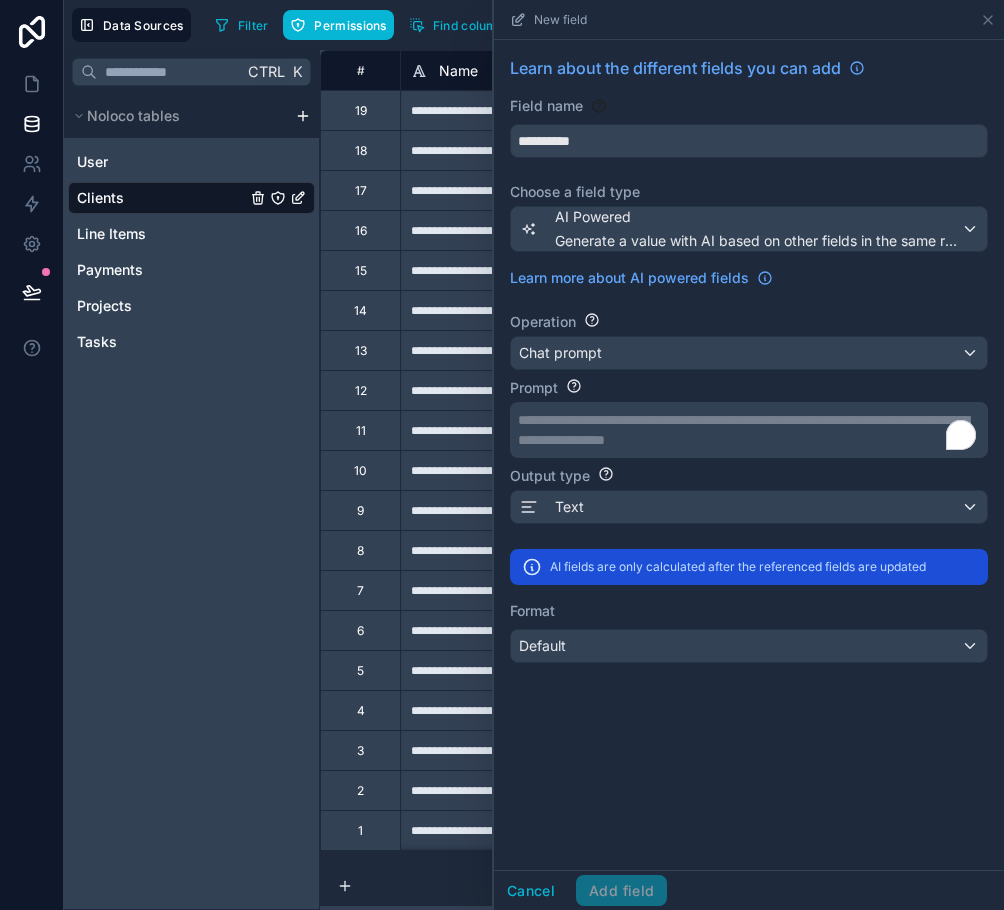 click on "**********" at bounding box center [747, 420] 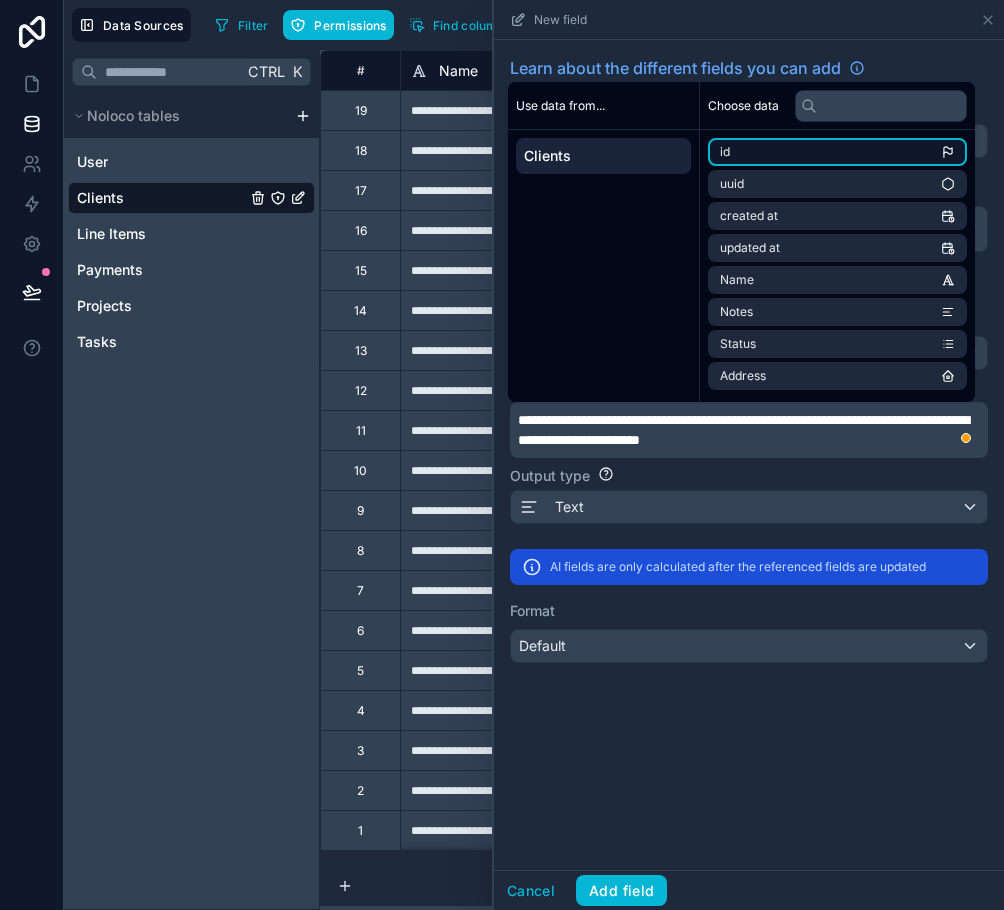 click on "id" at bounding box center [837, 152] 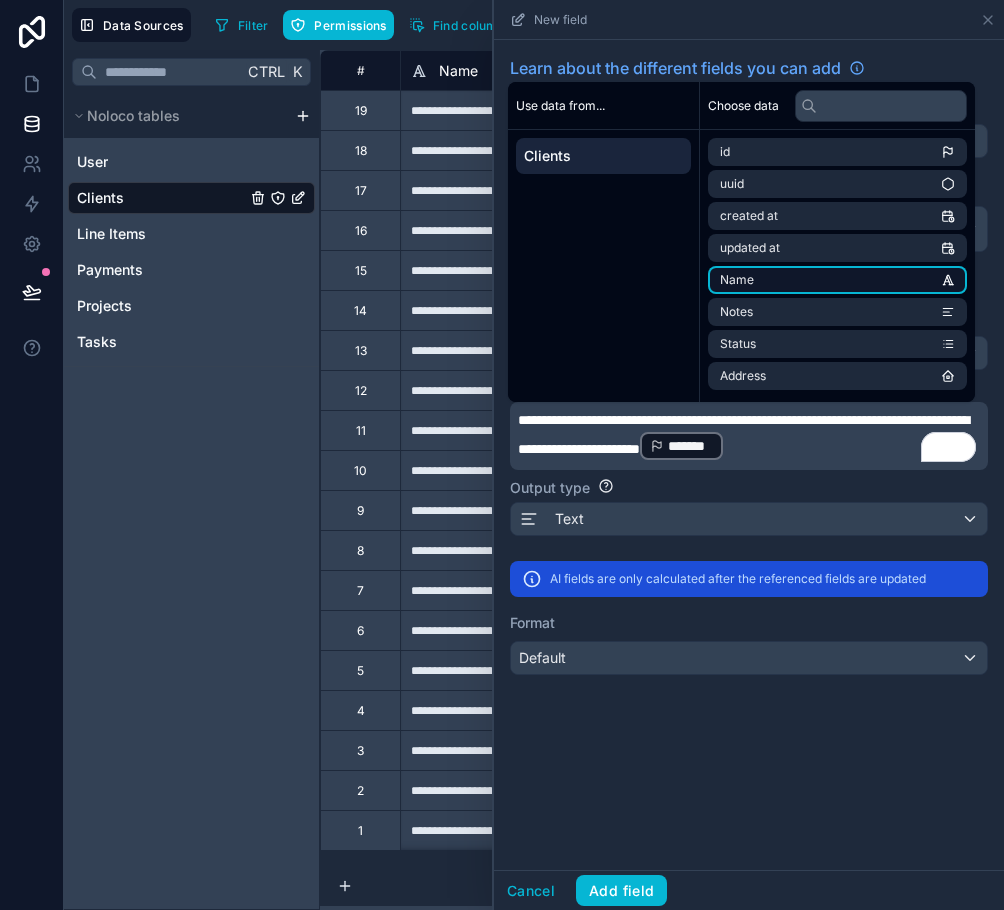 click on "Name" at bounding box center [837, 280] 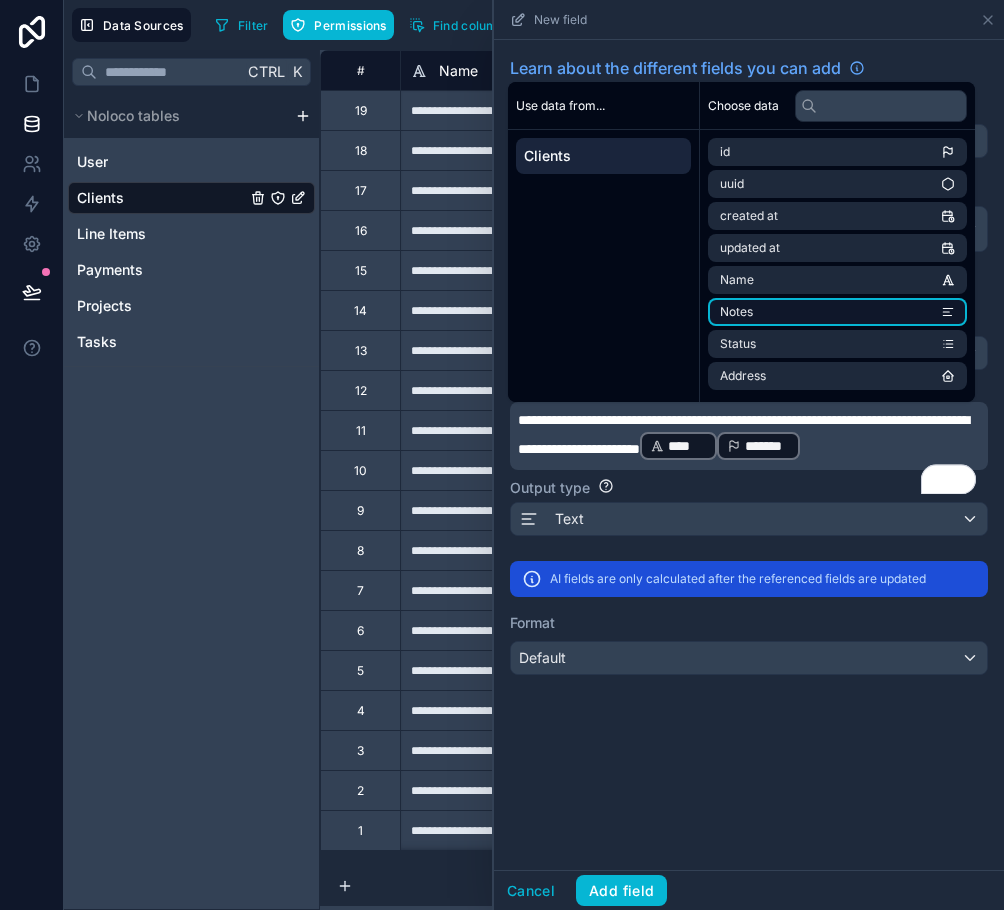 click on "Notes" at bounding box center [837, 312] 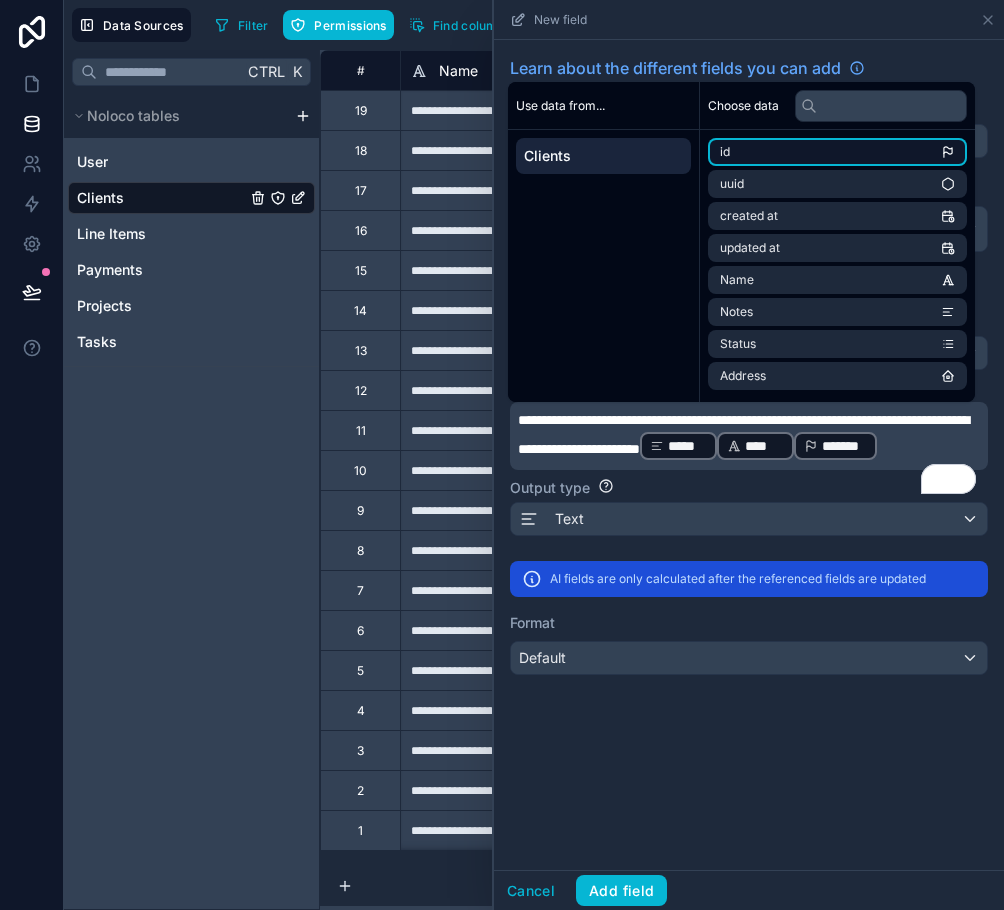 click on "id" at bounding box center (837, 152) 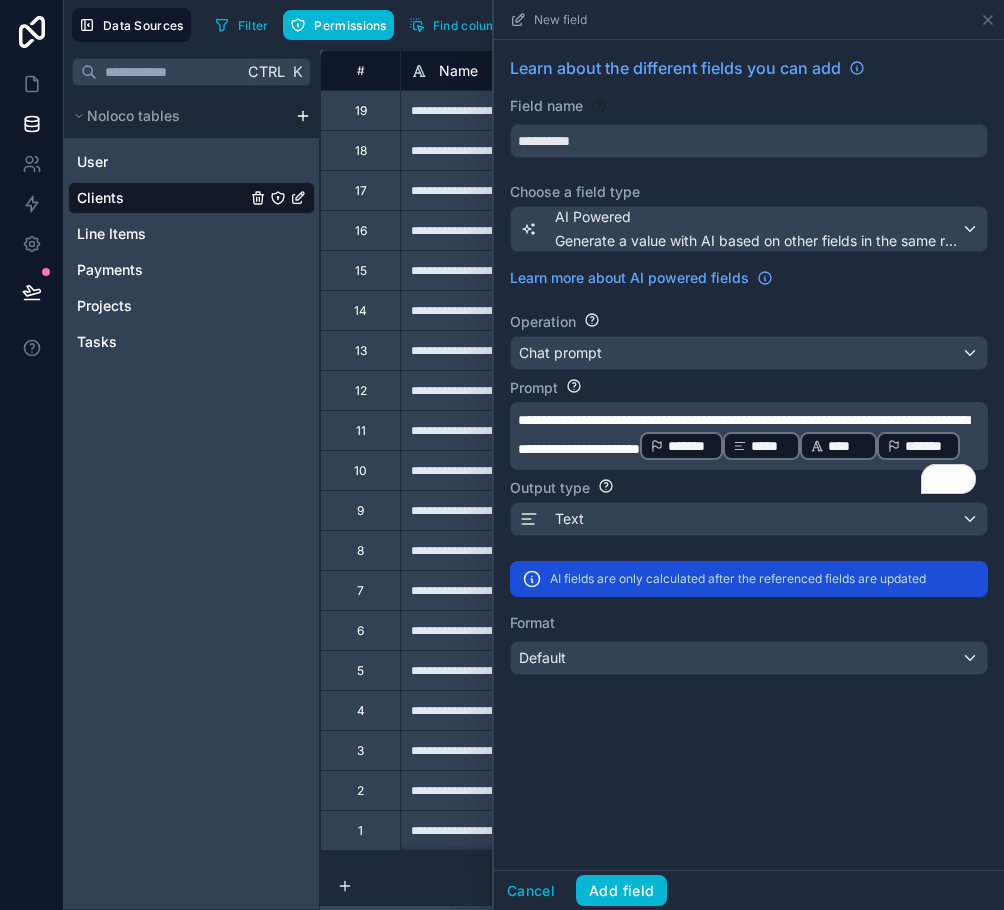 click on "*******" at bounding box center (927, 446) 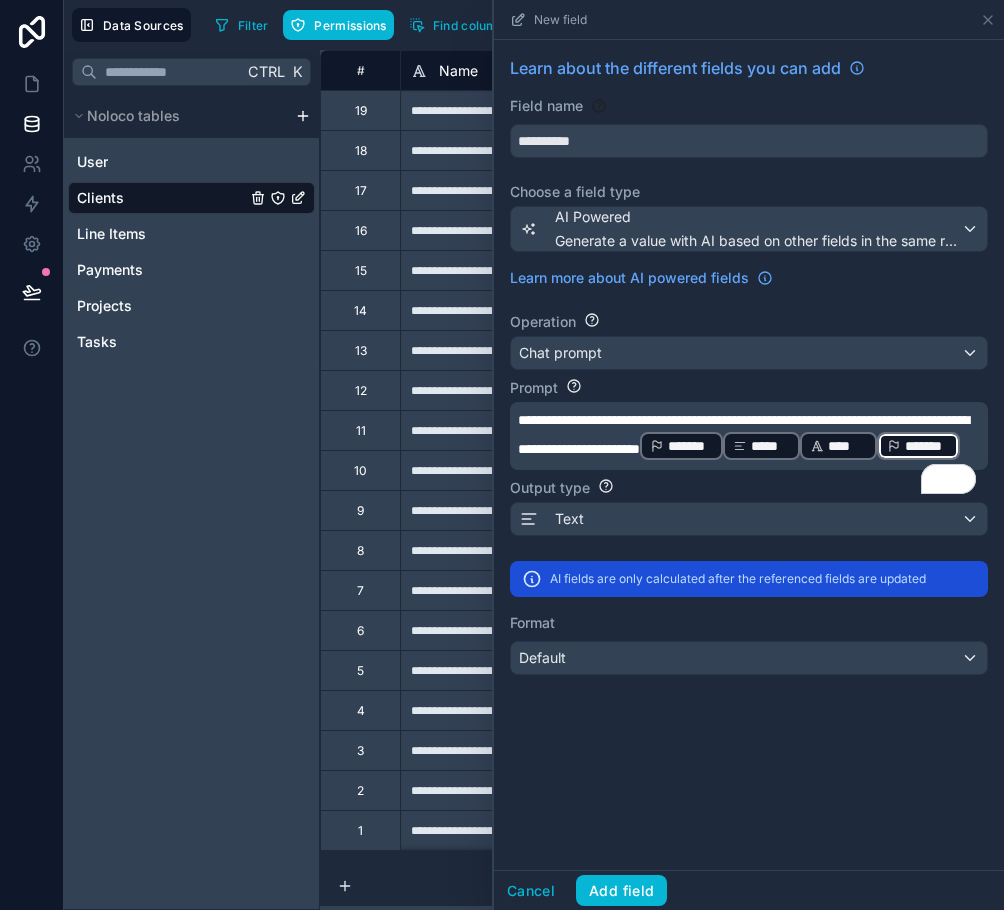 click on "*******" at bounding box center (927, 446) 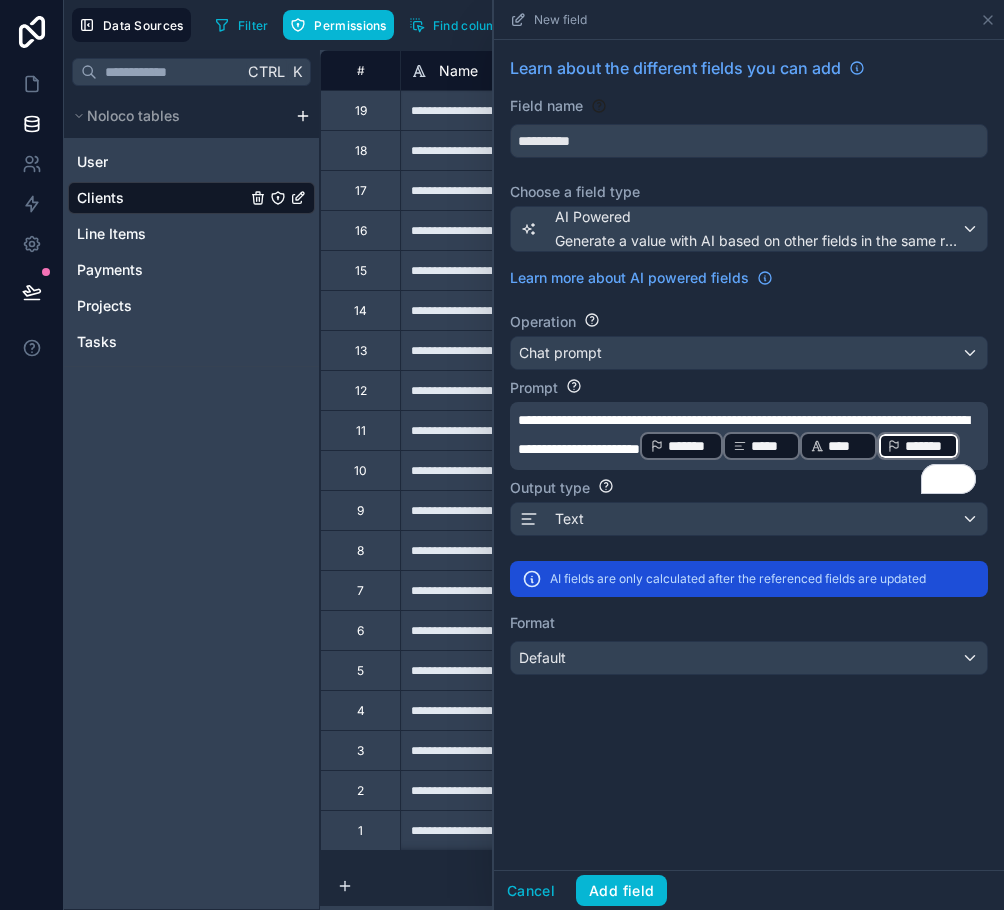 click on "Format Default" at bounding box center (749, 644) 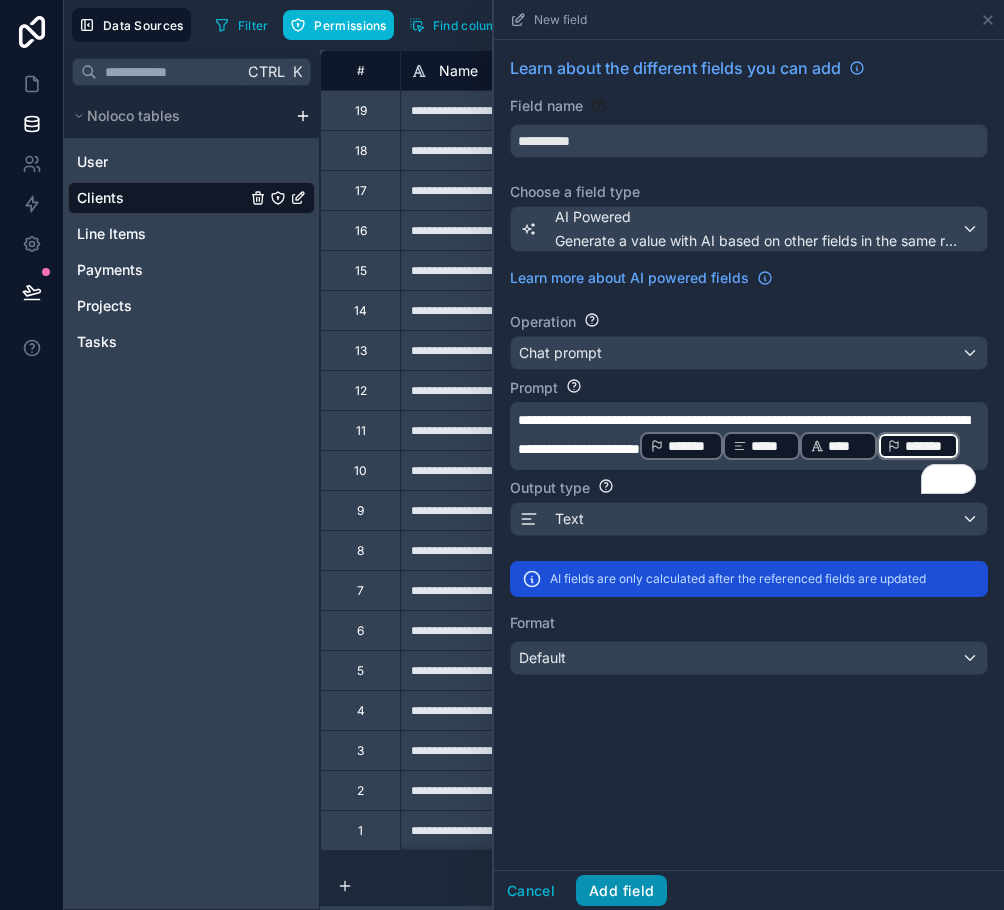 click on "Add field" at bounding box center (621, 891) 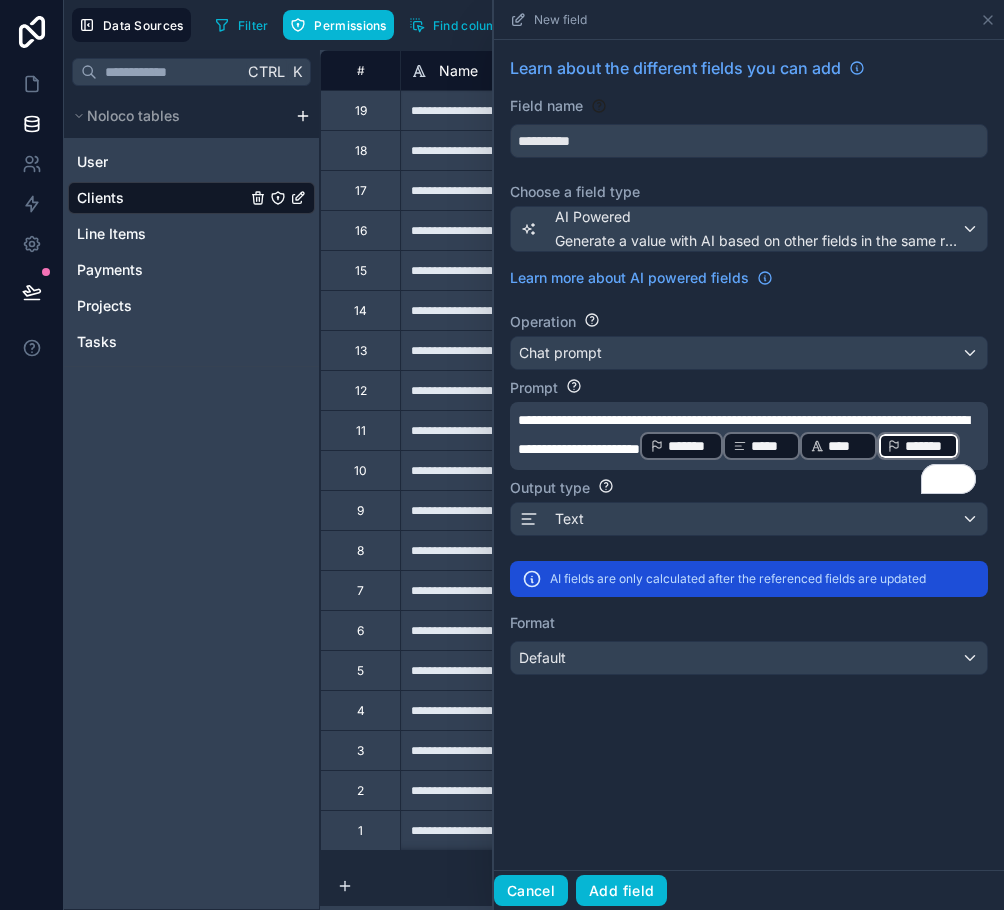 click on "Cancel" at bounding box center [531, 891] 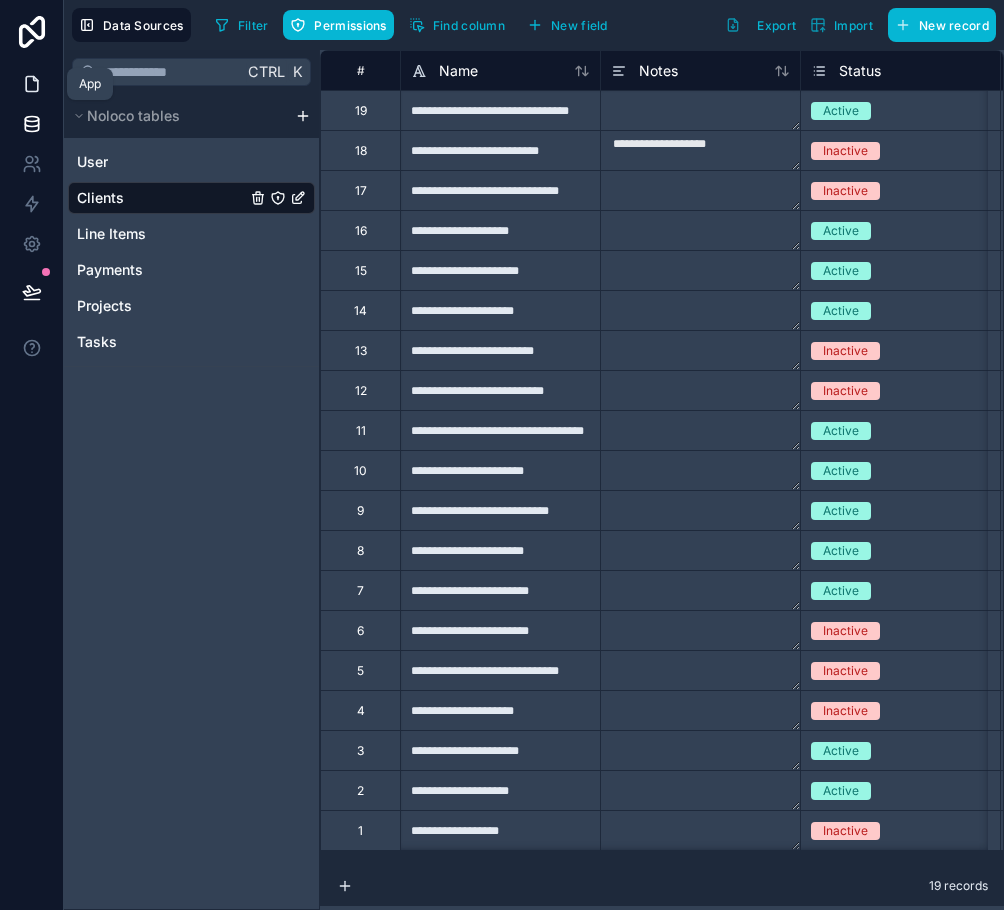 click 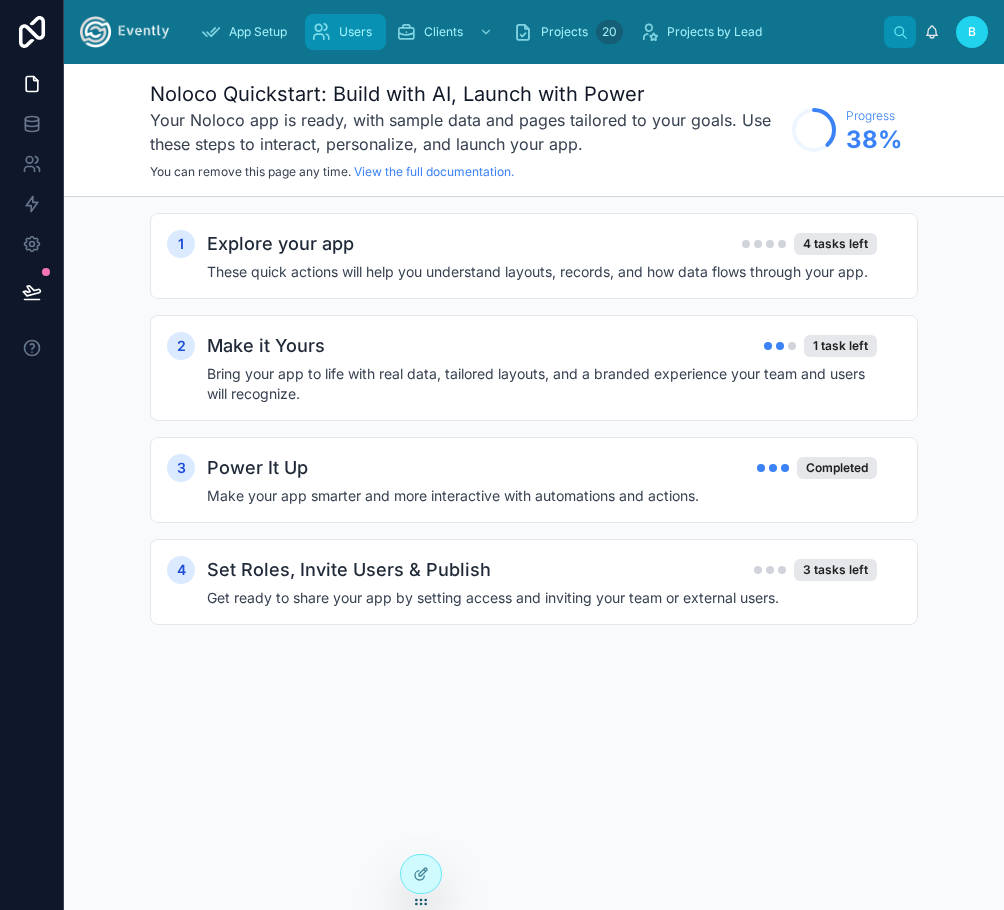 click on "Users" at bounding box center (355, 32) 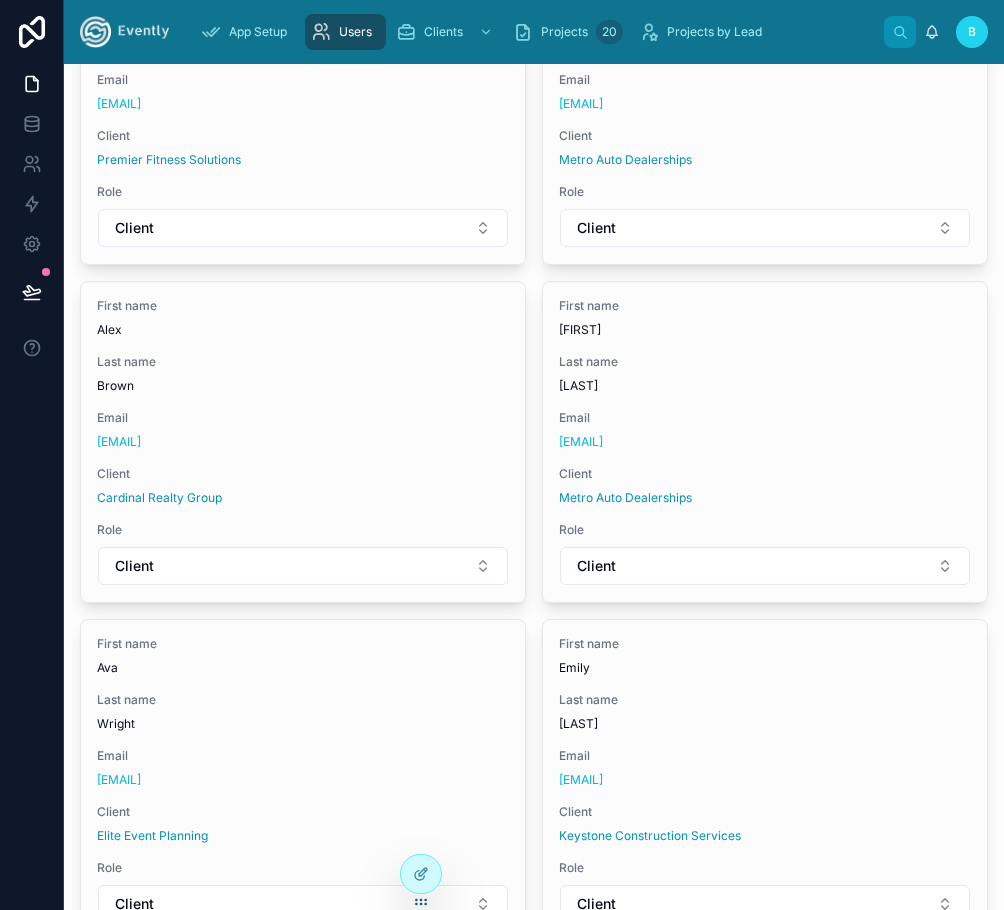 scroll, scrollTop: 1996, scrollLeft: 0, axis: vertical 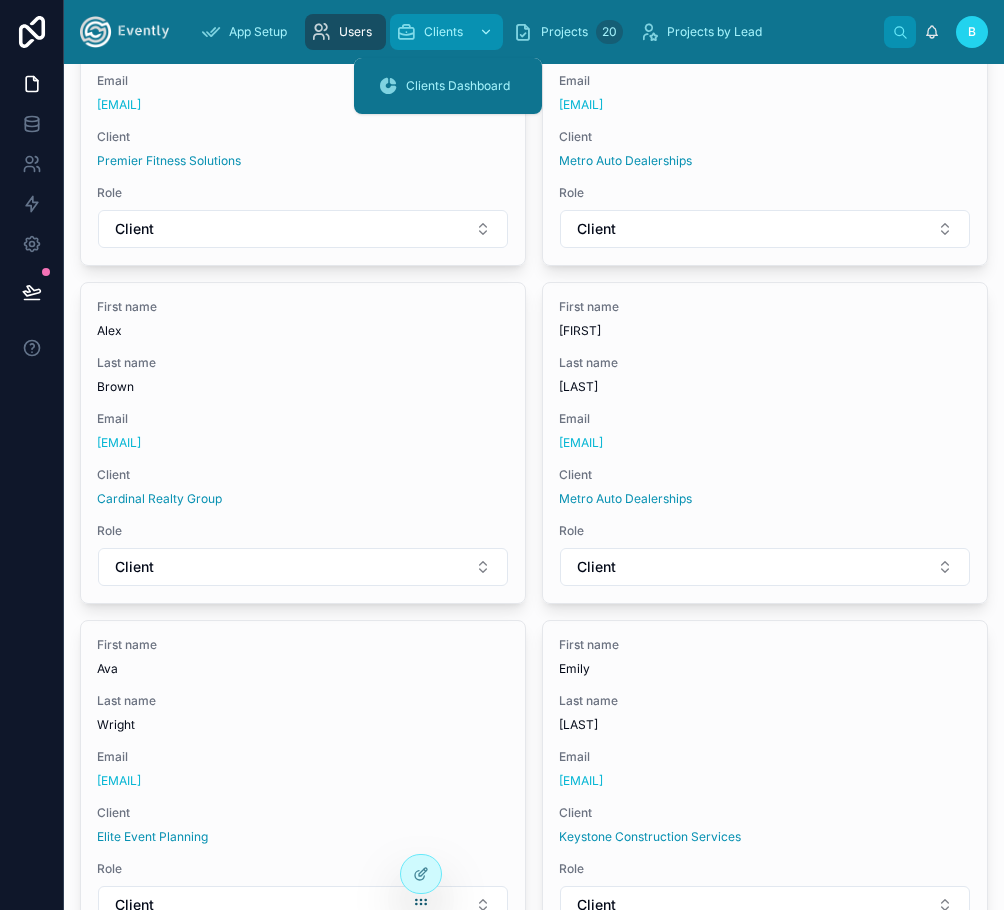 click on "Clients" at bounding box center [446, 32] 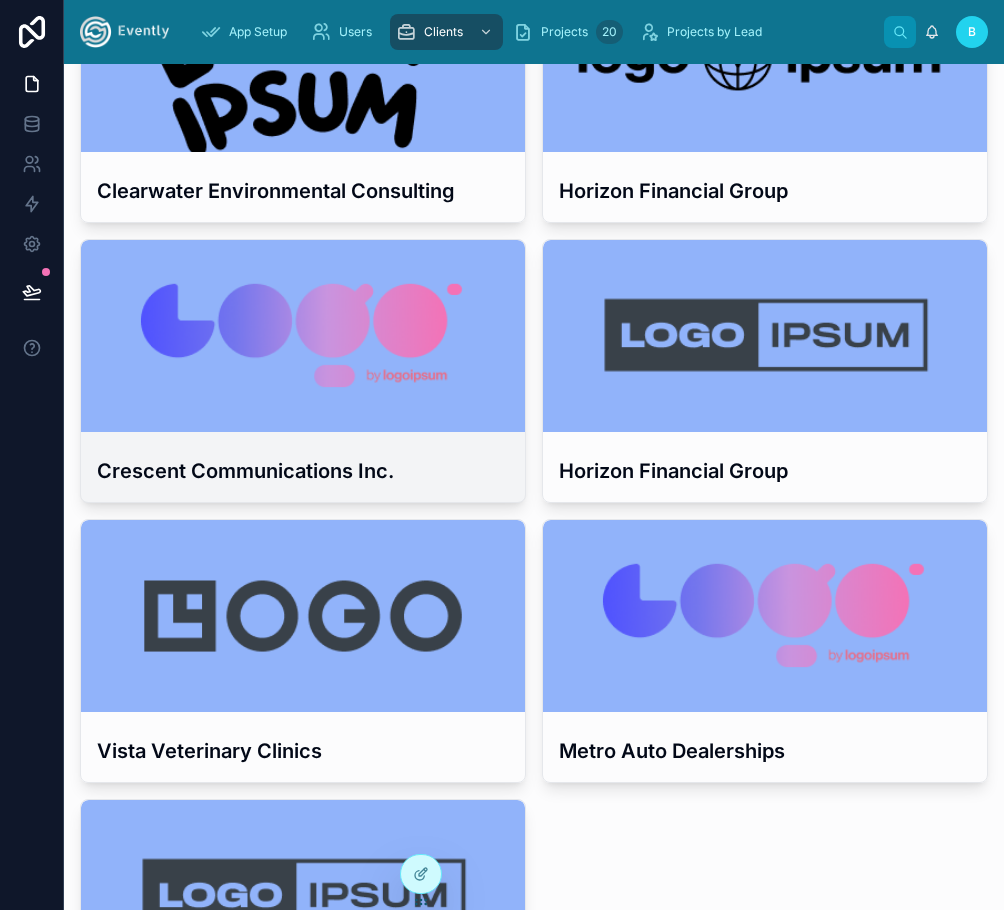 scroll, scrollTop: 828, scrollLeft: 0, axis: vertical 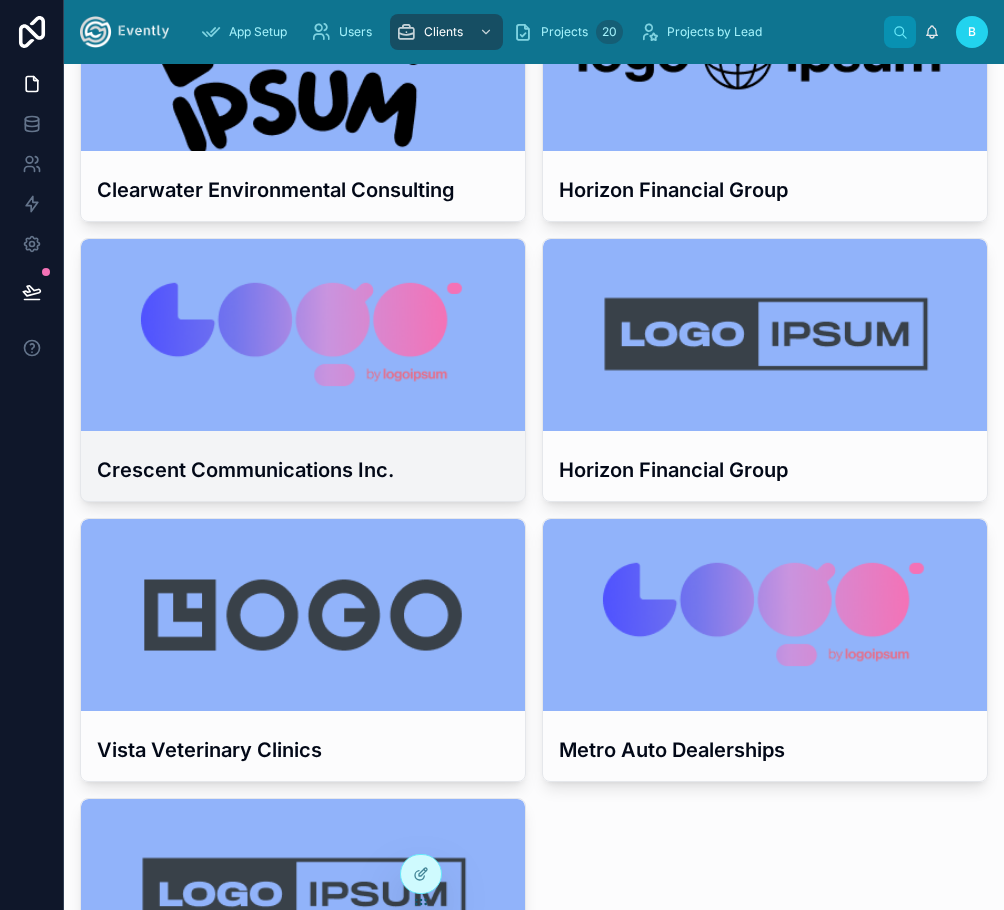 click at bounding box center (303, 335) 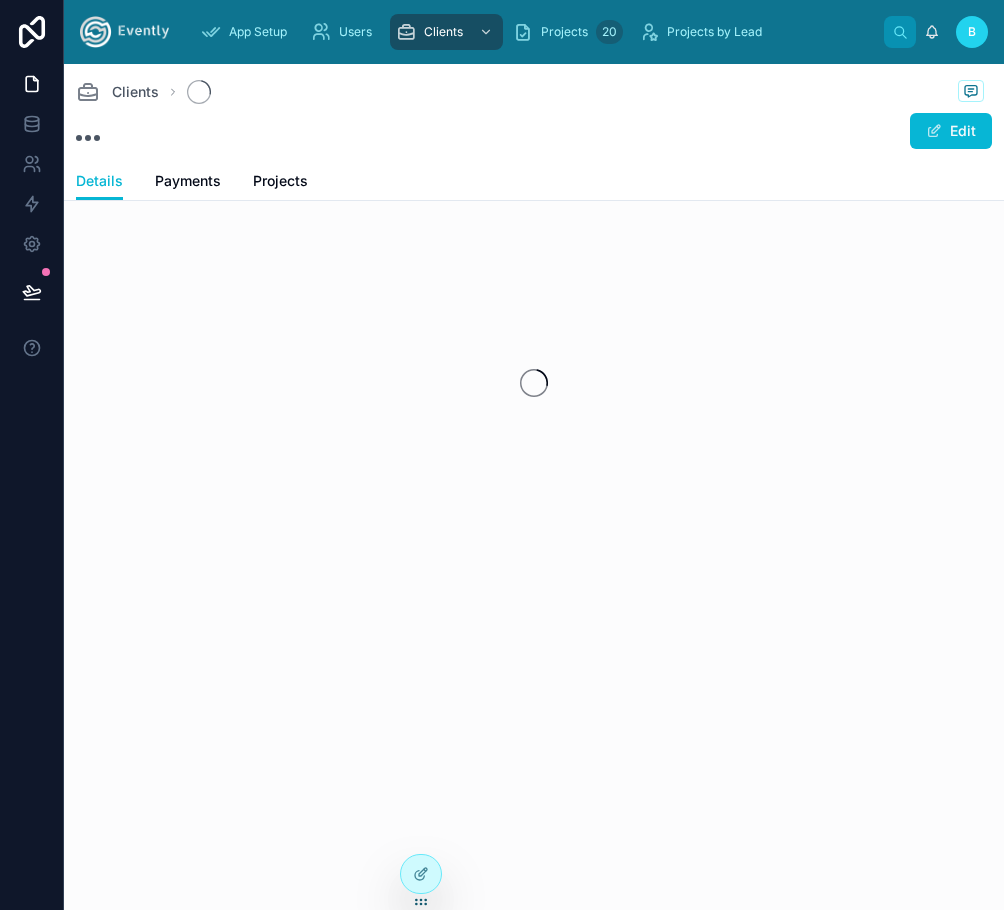 scroll, scrollTop: 0, scrollLeft: 0, axis: both 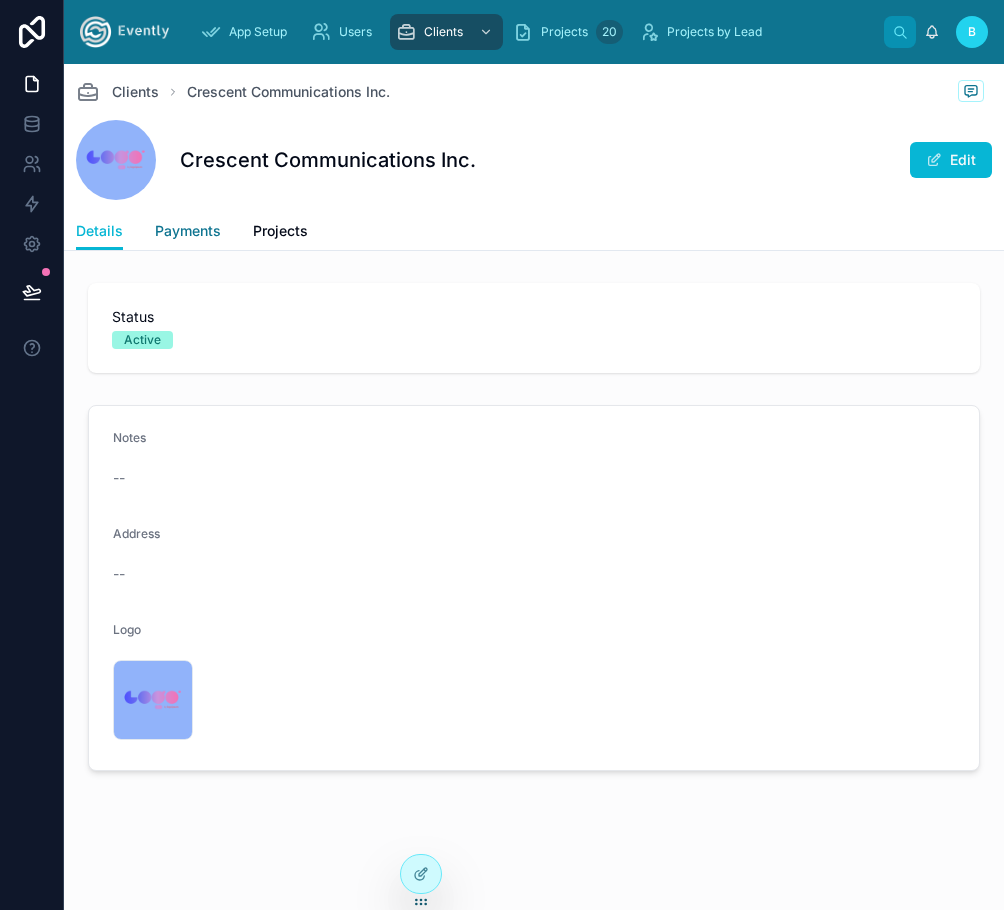 click on "Payments" at bounding box center (188, 231) 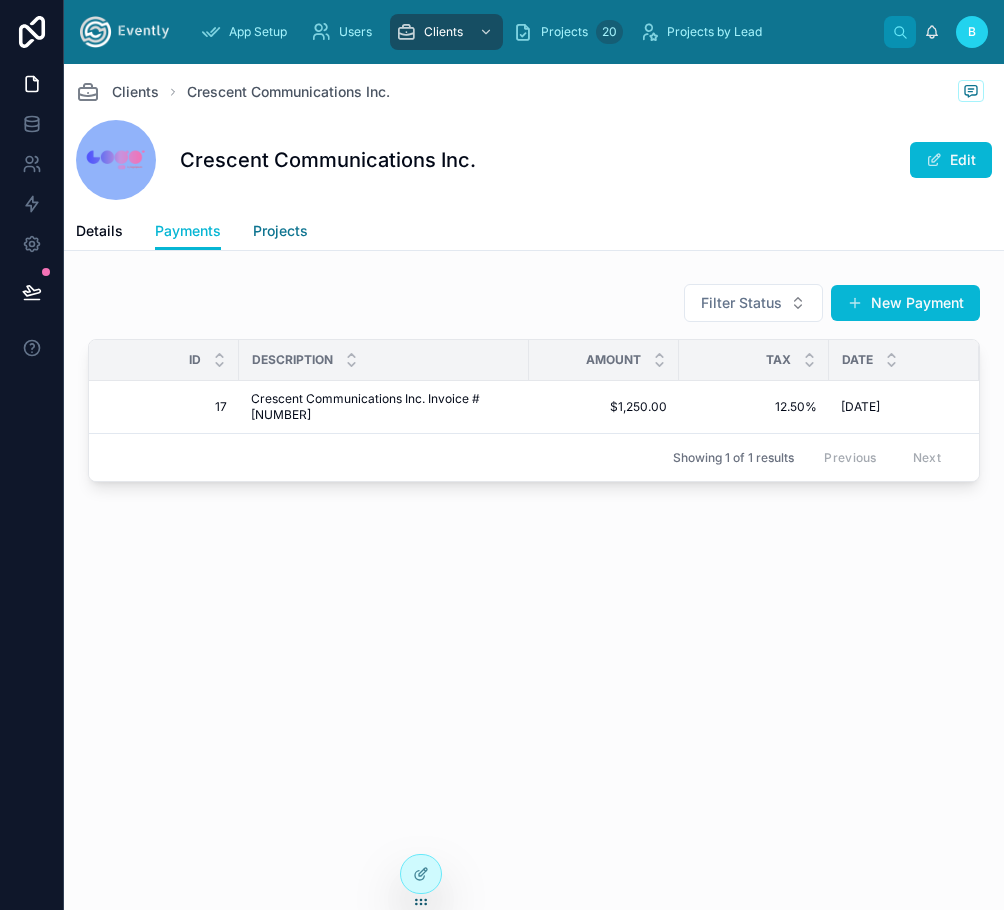 click on "Projects" at bounding box center [280, 231] 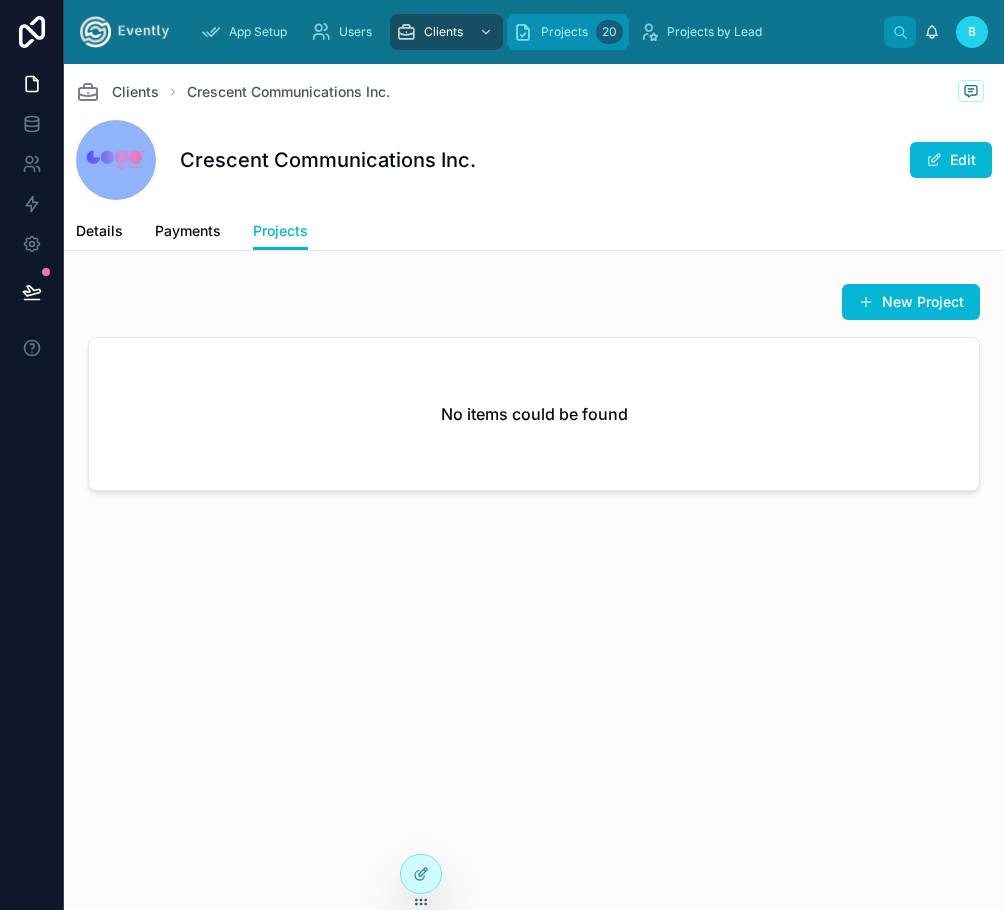 click on "Projects" at bounding box center [564, 32] 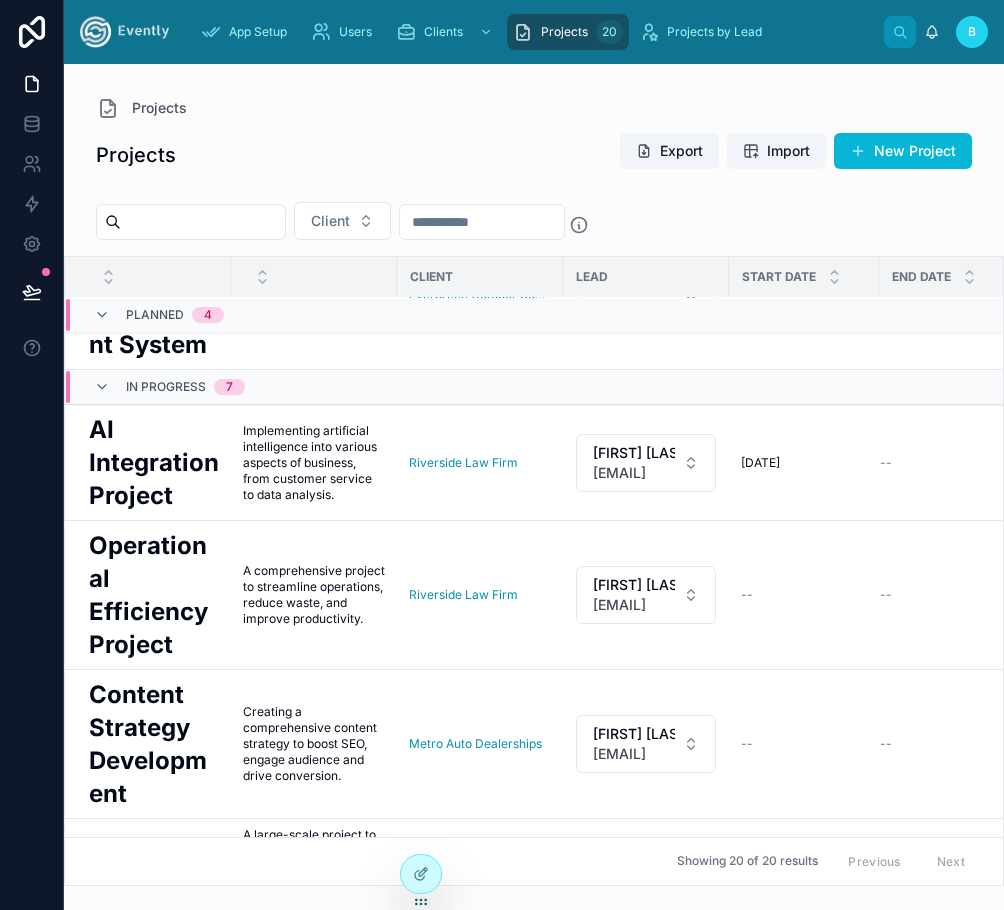 scroll, scrollTop: 0, scrollLeft: 0, axis: both 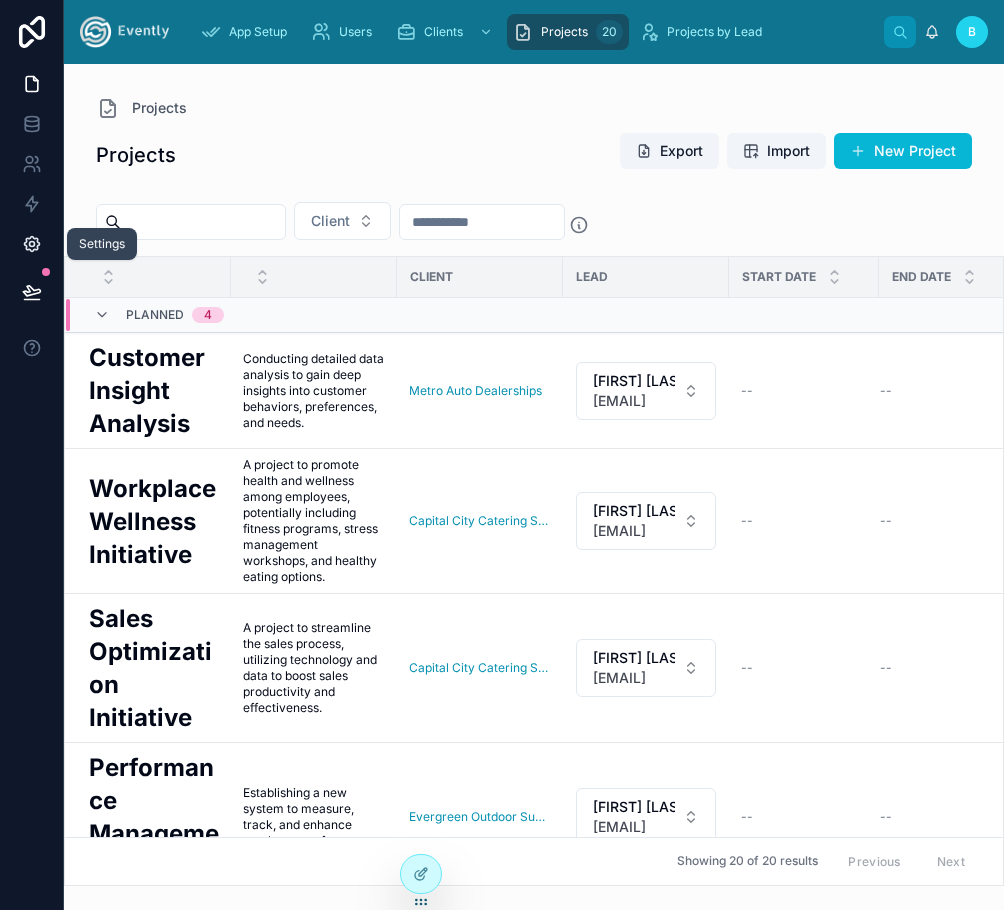click 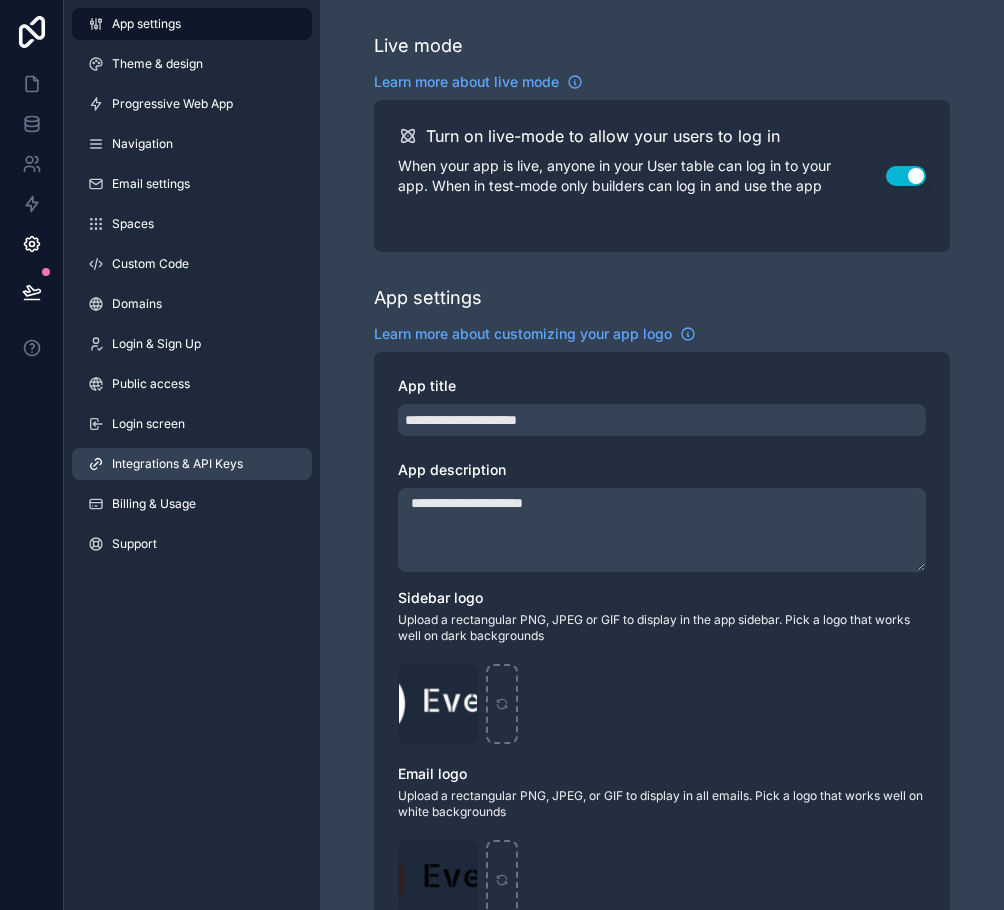 click on "Integrations & API Keys" at bounding box center [177, 464] 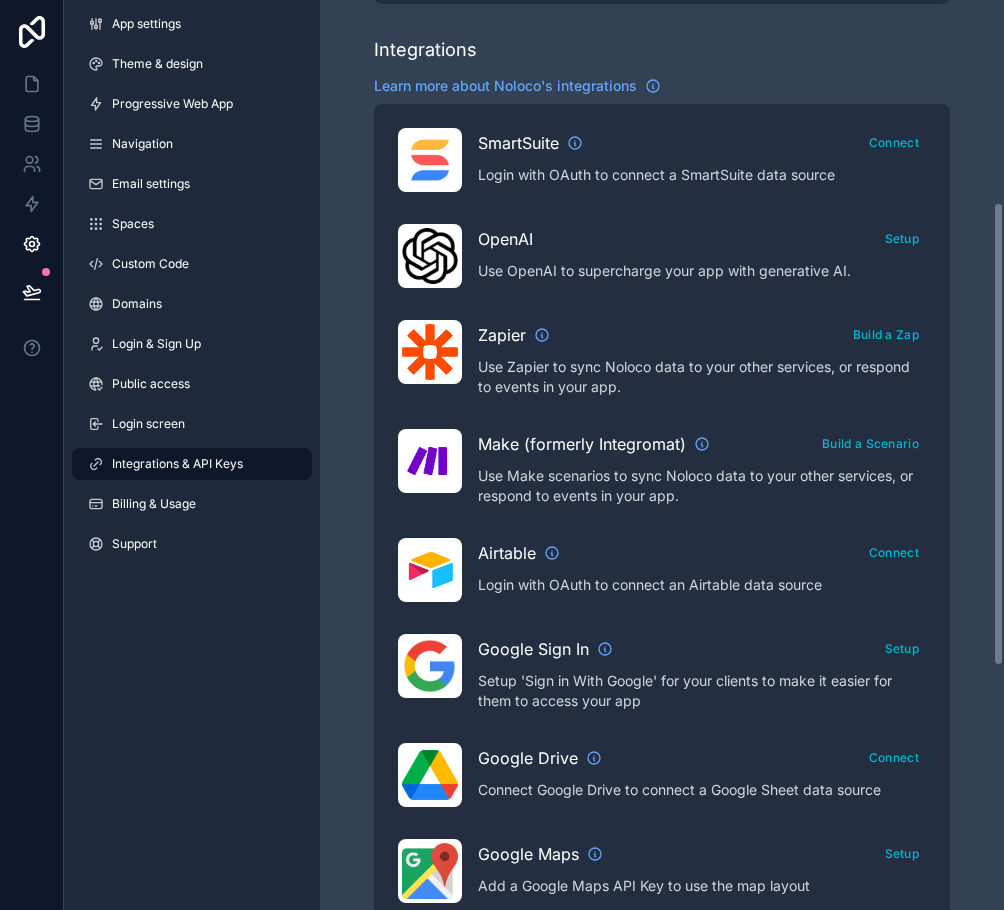 scroll, scrollTop: 377, scrollLeft: 0, axis: vertical 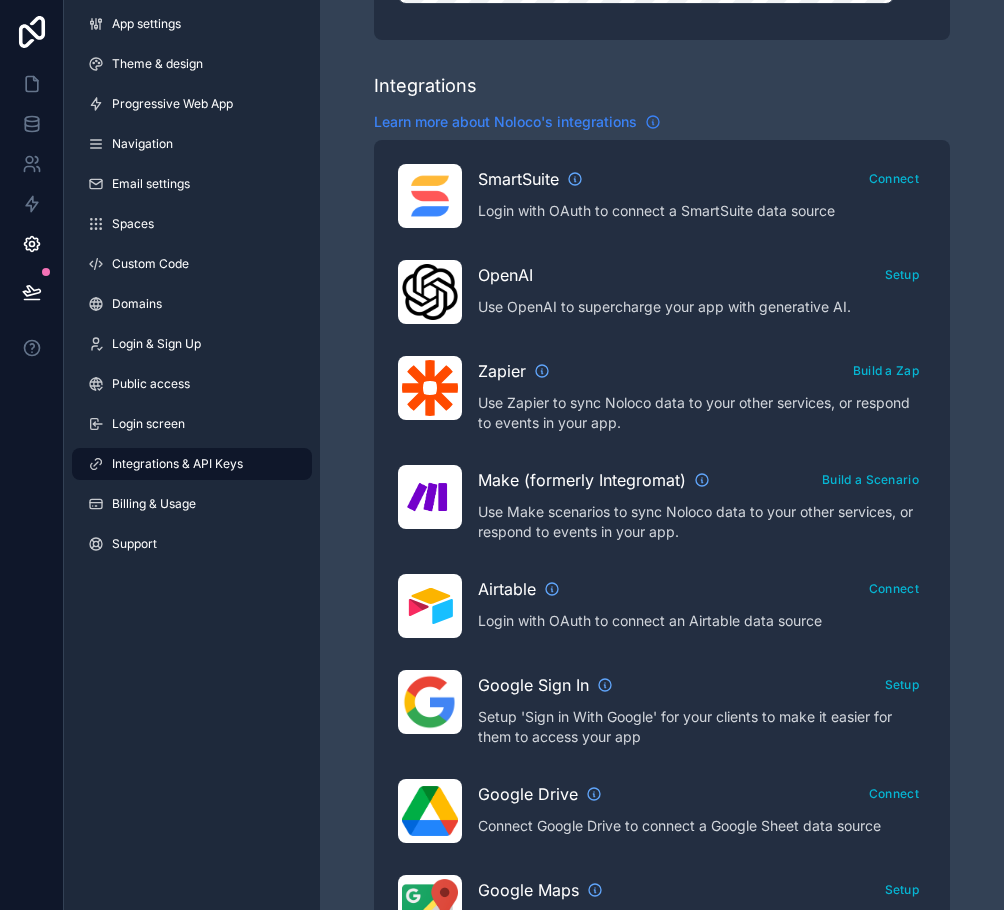 click on "Learn more about Noloco's integrations" at bounding box center (505, 122) 